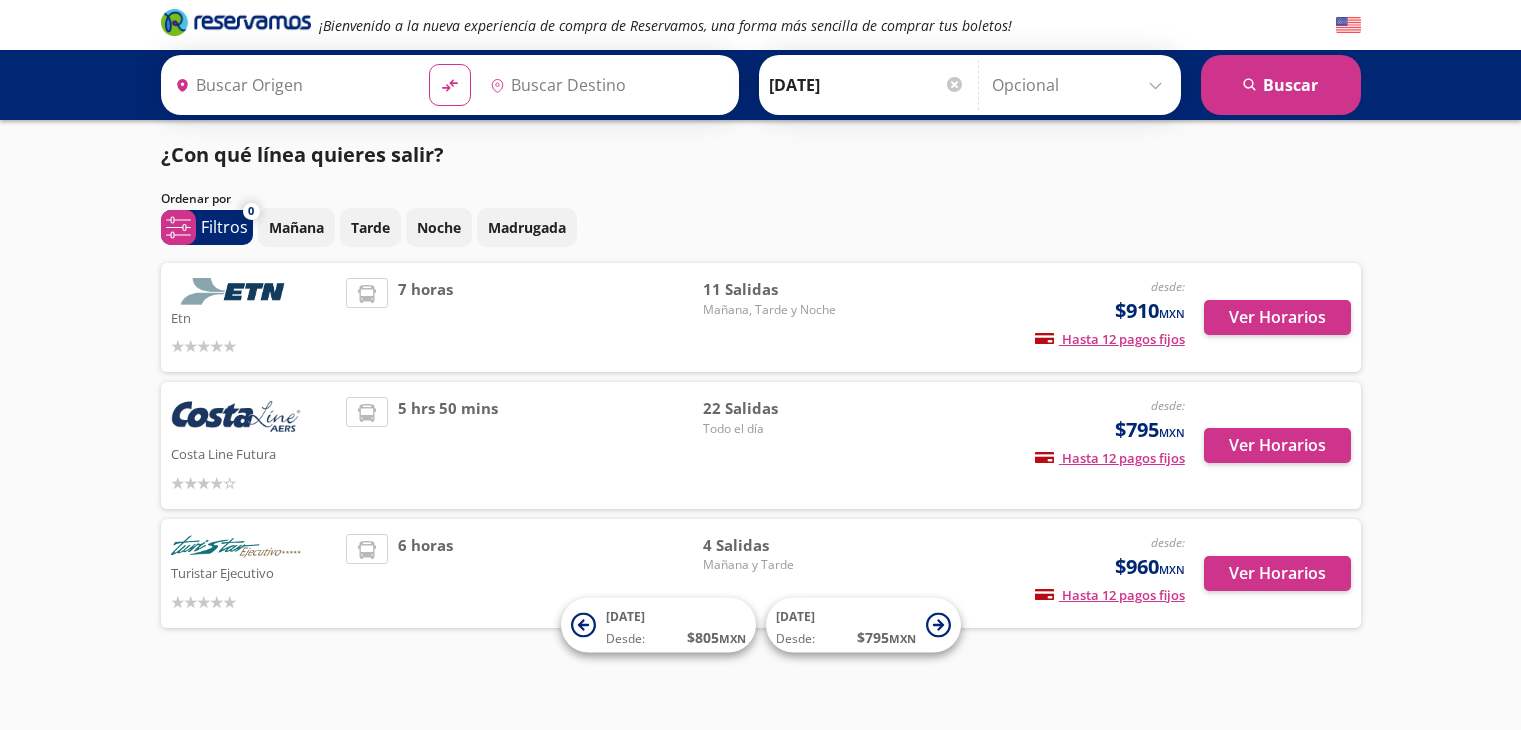 type on "Acapulco, [GEOGRAPHIC_DATA]" 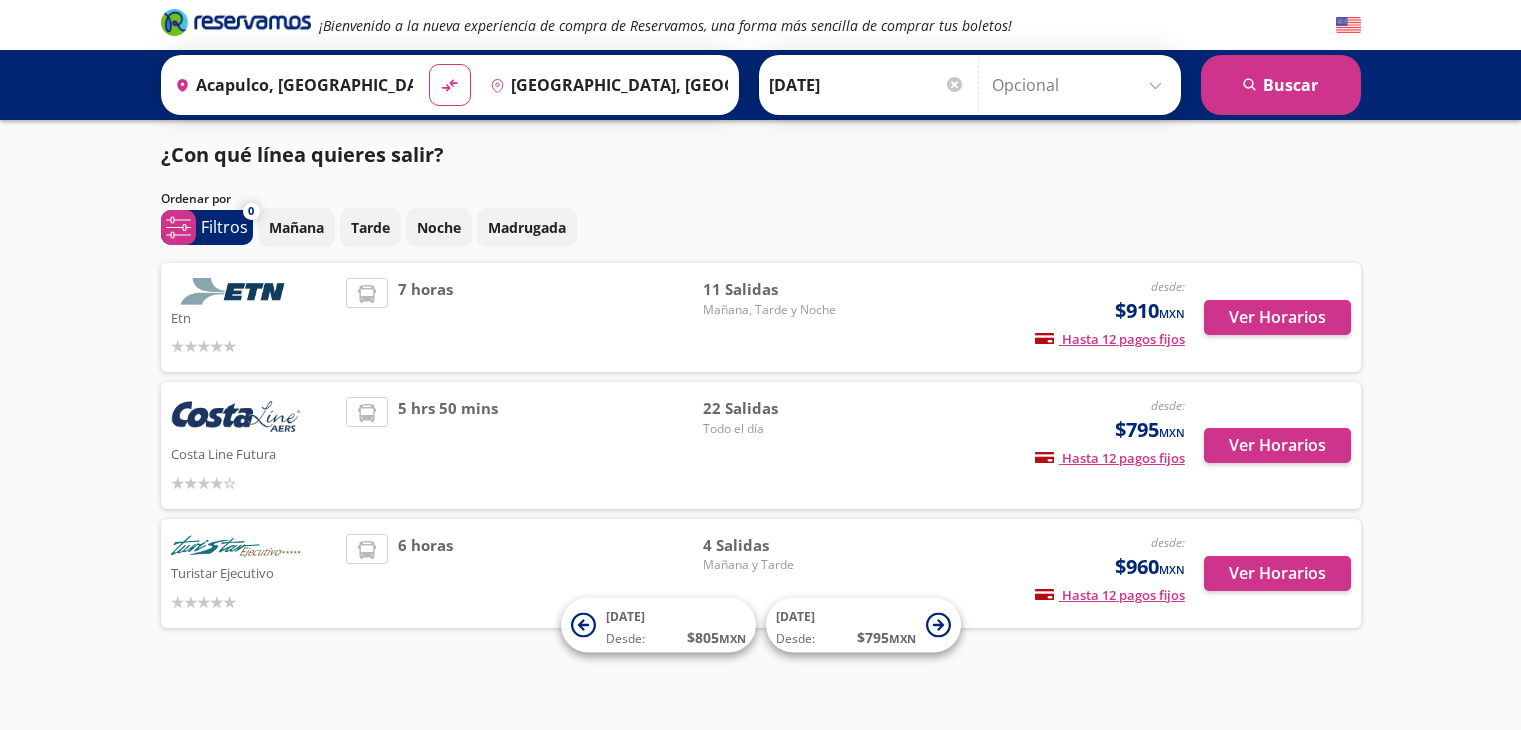 scroll, scrollTop: 0, scrollLeft: 0, axis: both 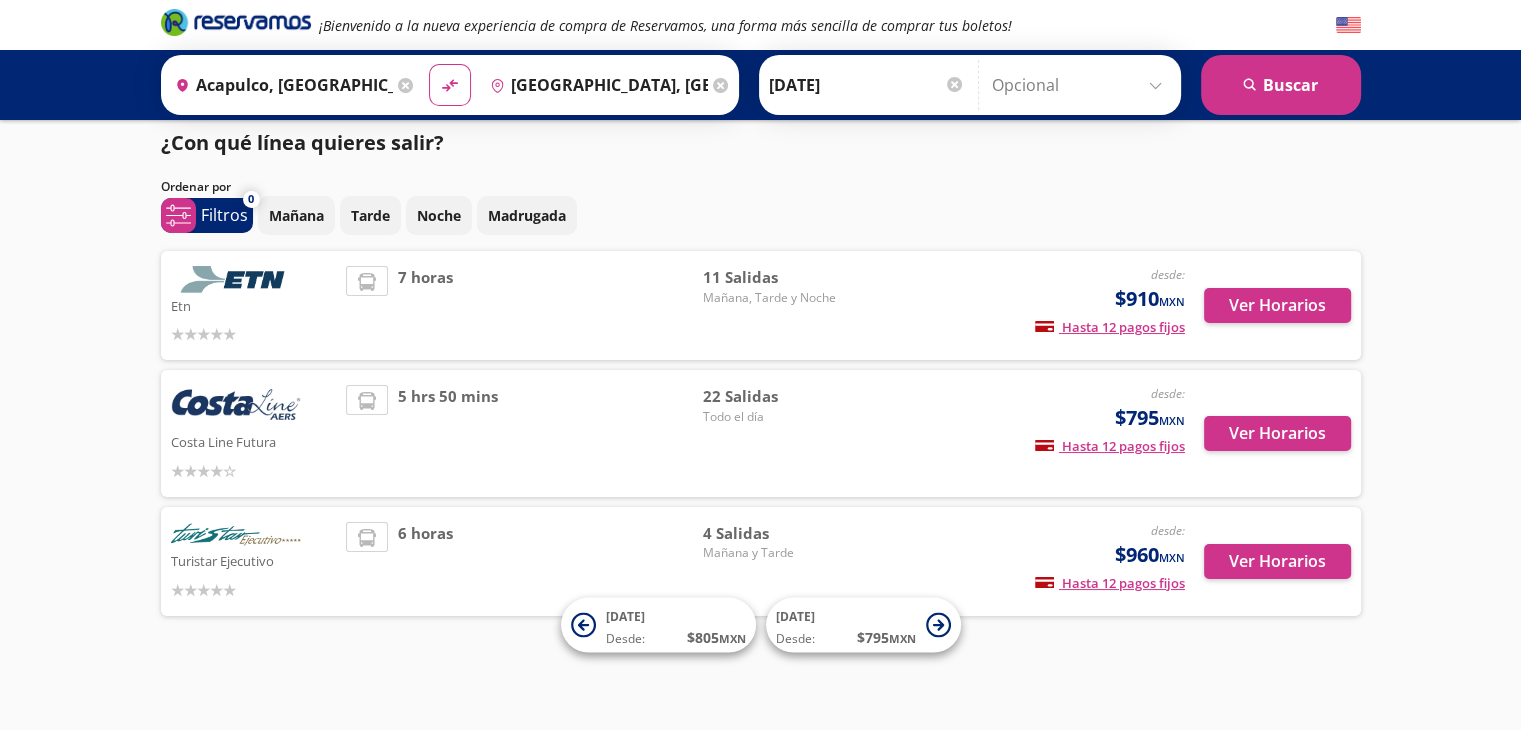 click on "5 hrs 50 mins" at bounding box center (524, 433) 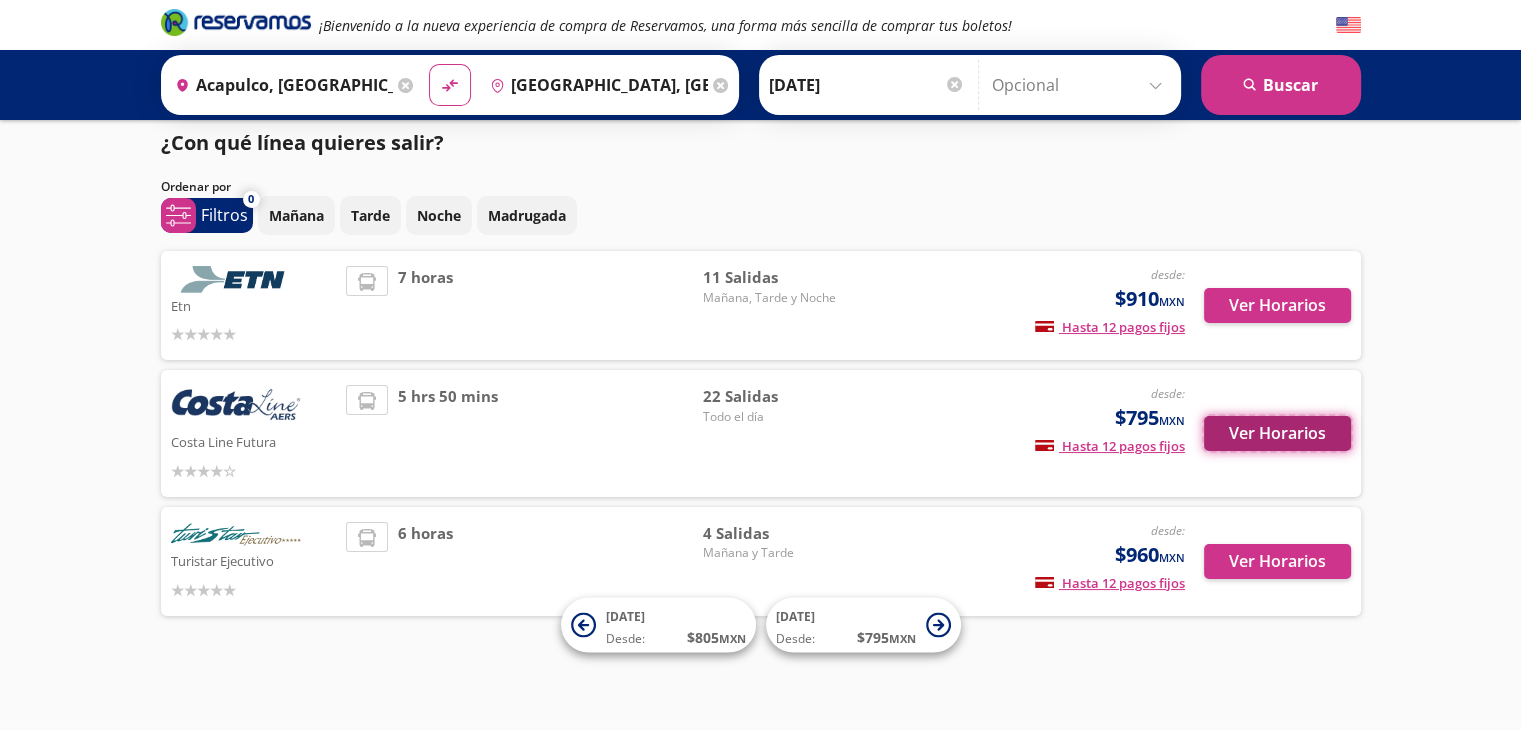 click on "Ver Horarios" at bounding box center (1277, 433) 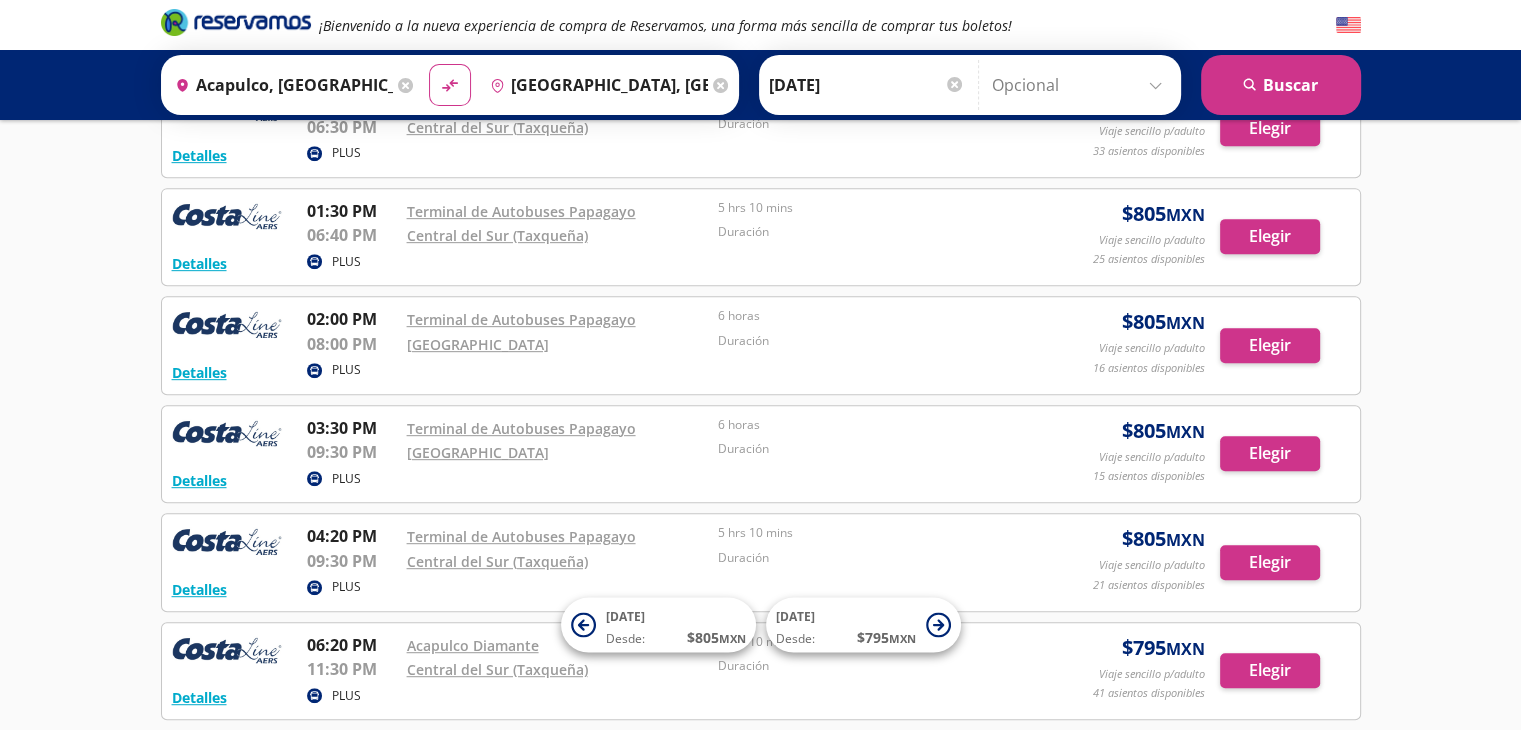 scroll, scrollTop: 928, scrollLeft: 0, axis: vertical 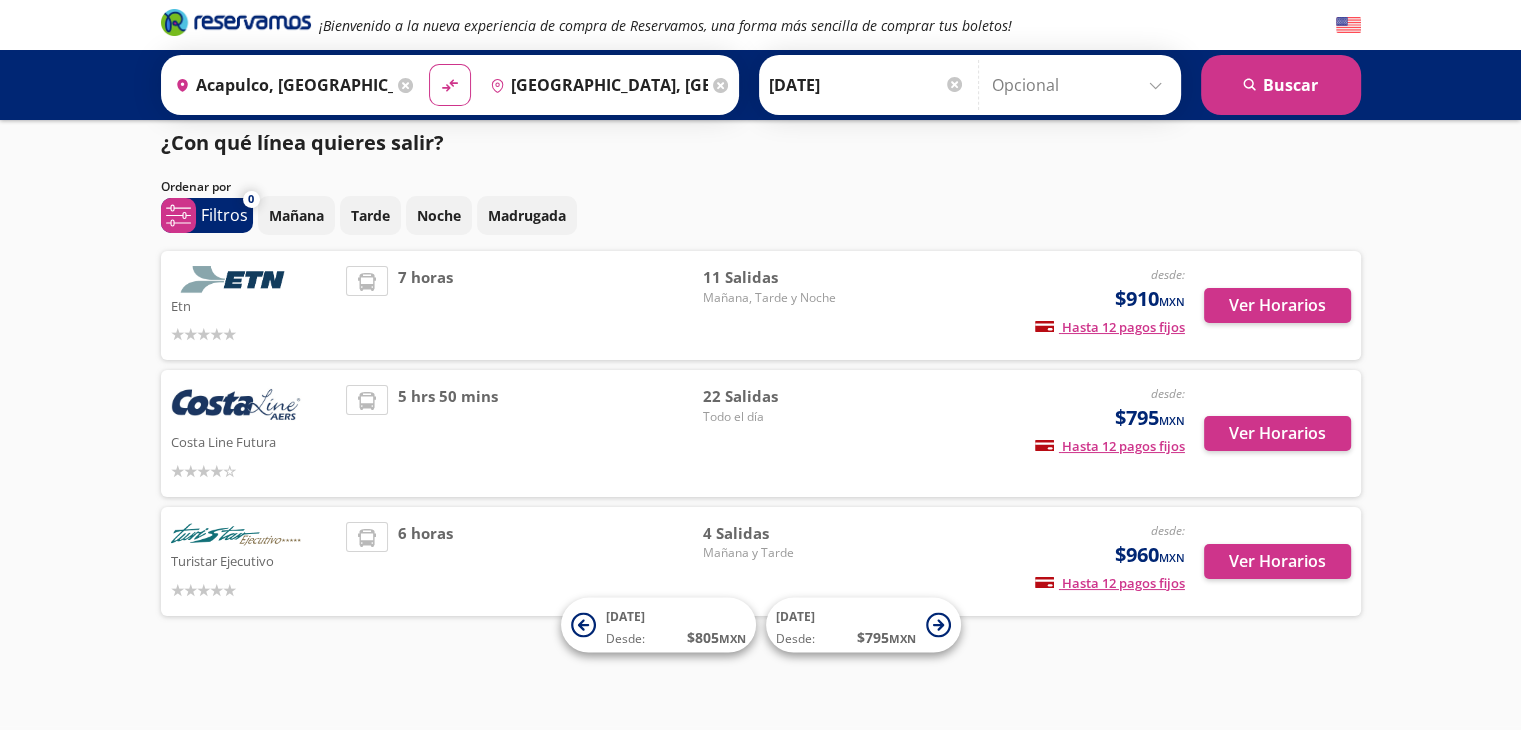 drag, startPoint x: 1244, startPoint y: 439, endPoint x: 1428, endPoint y: 230, distance: 278.45465 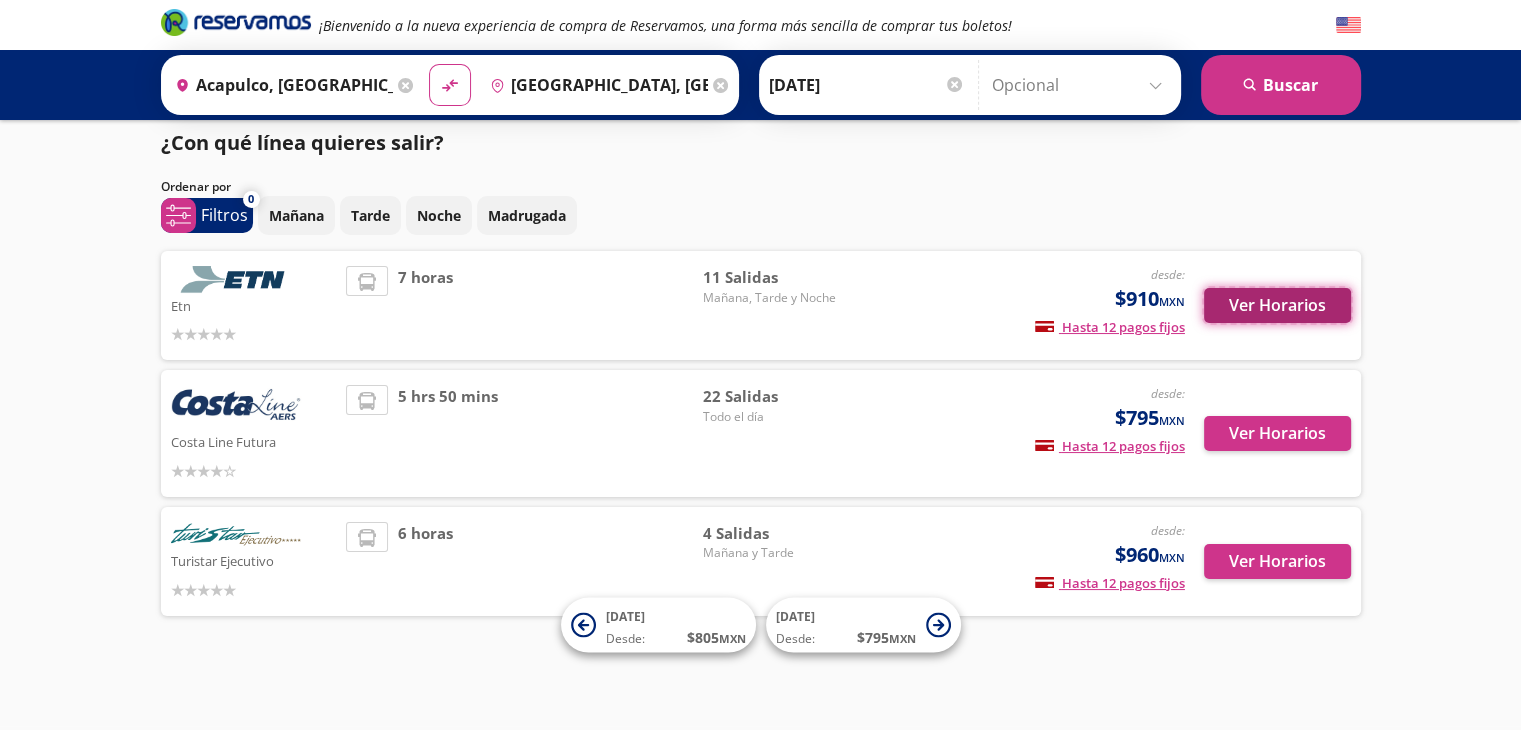 click on "Ver Horarios" at bounding box center [1277, 305] 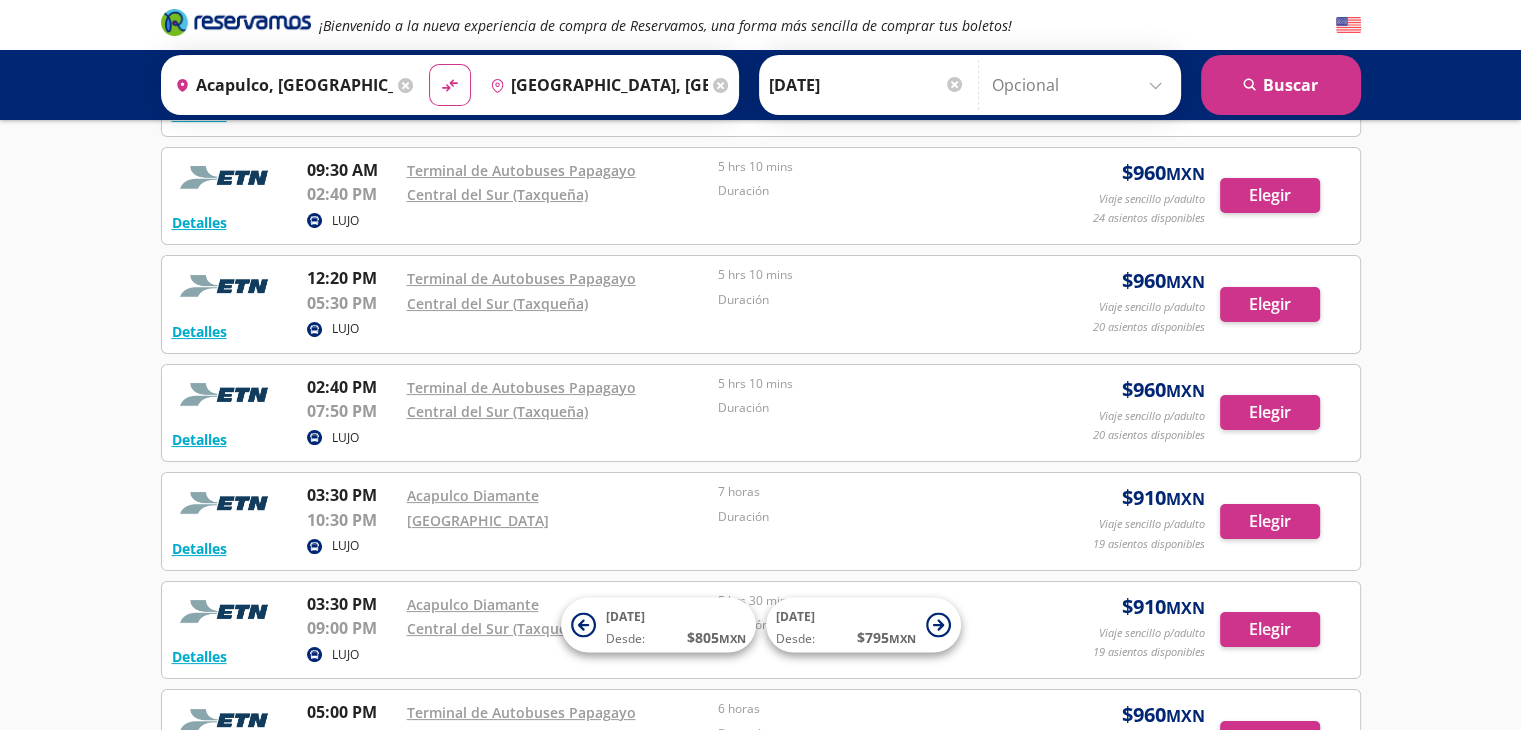 scroll, scrollTop: 190, scrollLeft: 0, axis: vertical 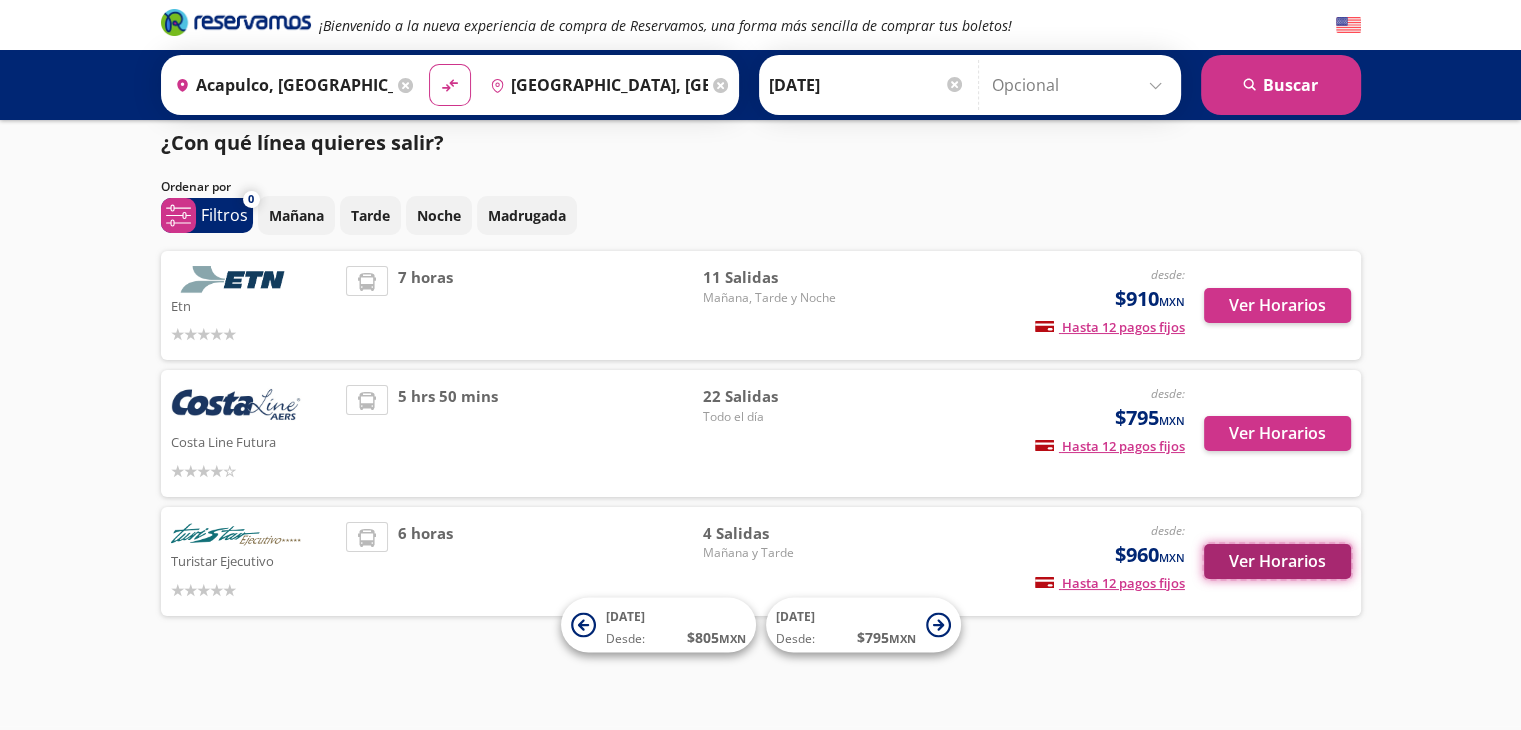 click on "Ver Horarios" at bounding box center [1277, 561] 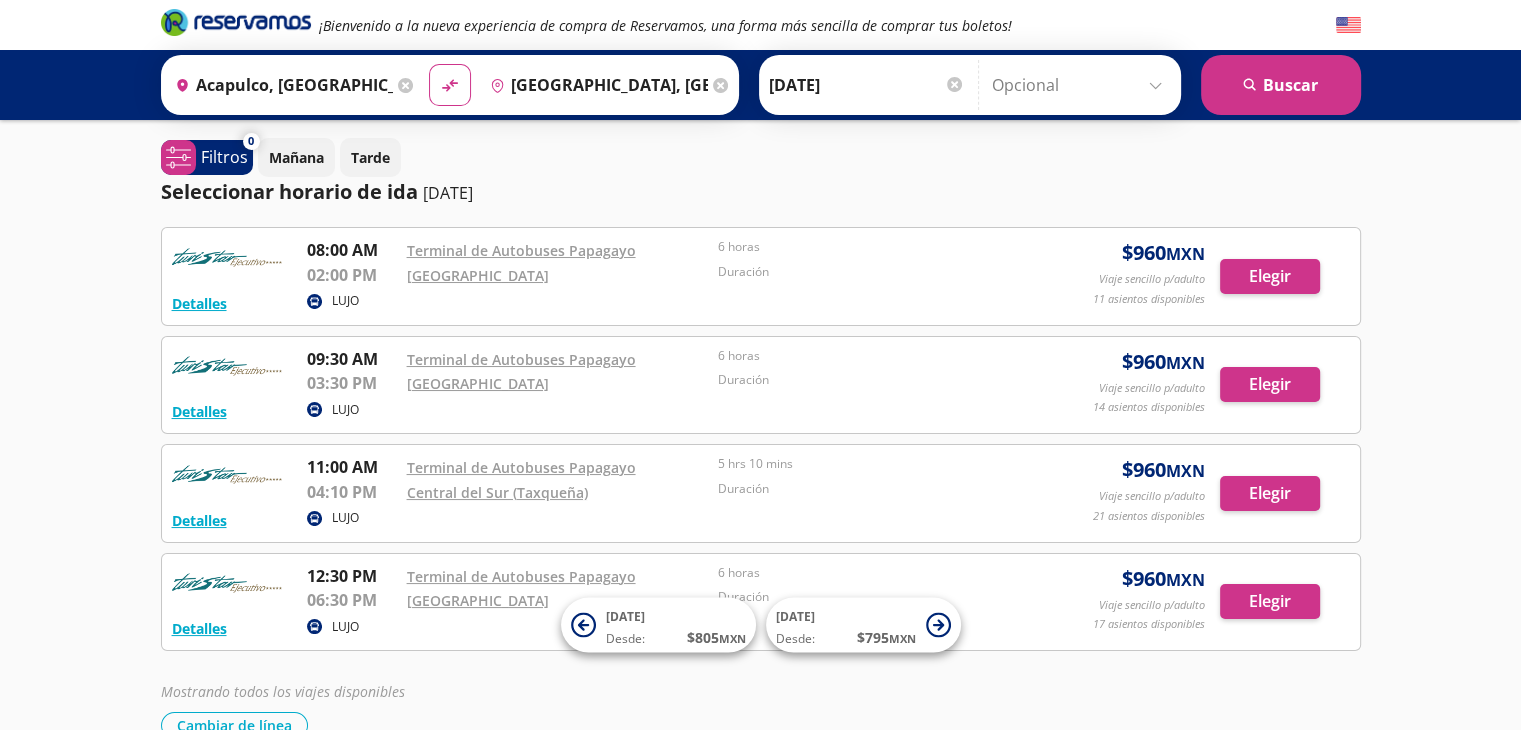 scroll, scrollTop: 0, scrollLeft: 0, axis: both 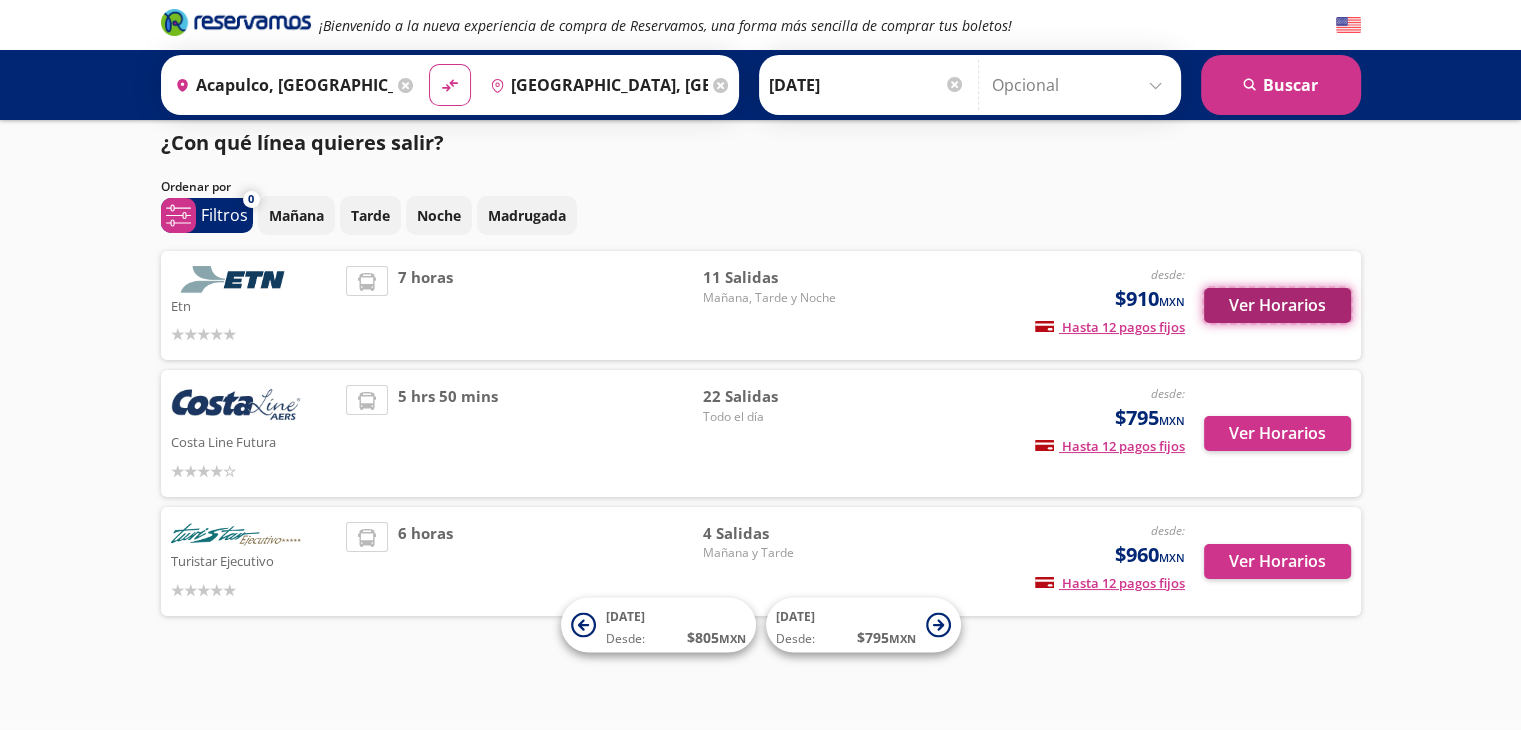 click on "Ver Horarios" at bounding box center (1277, 305) 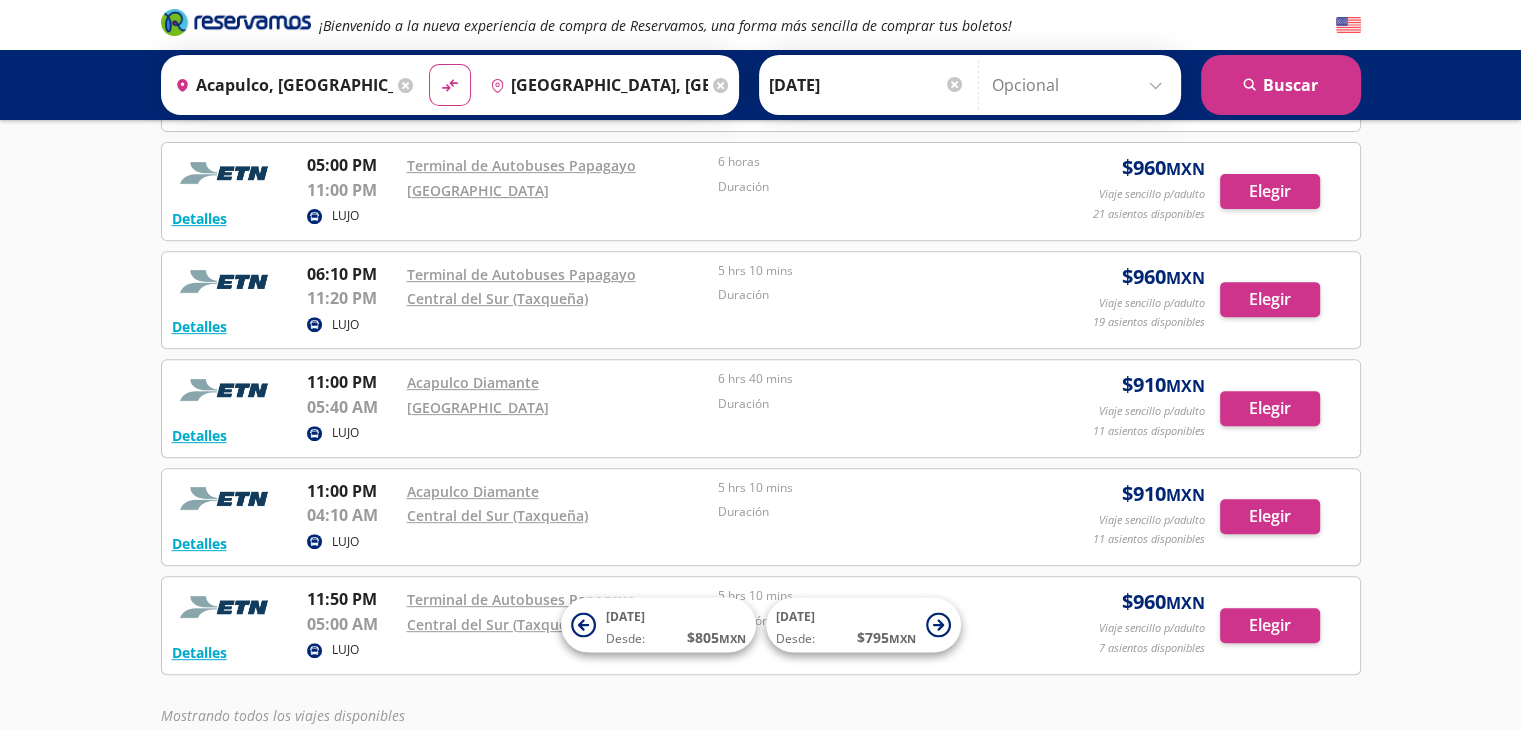 scroll, scrollTop: 866, scrollLeft: 0, axis: vertical 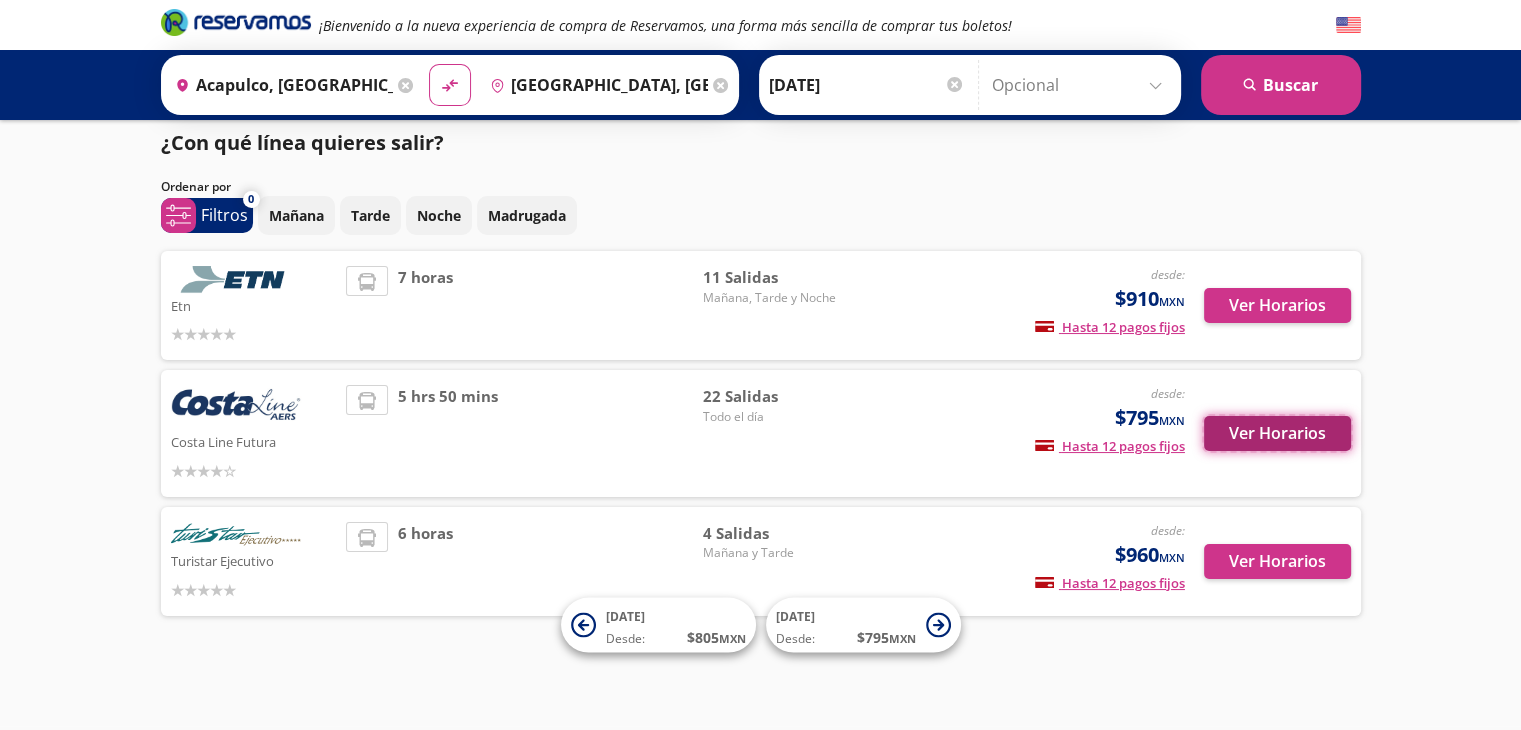 click on "Ver Horarios" at bounding box center [1277, 433] 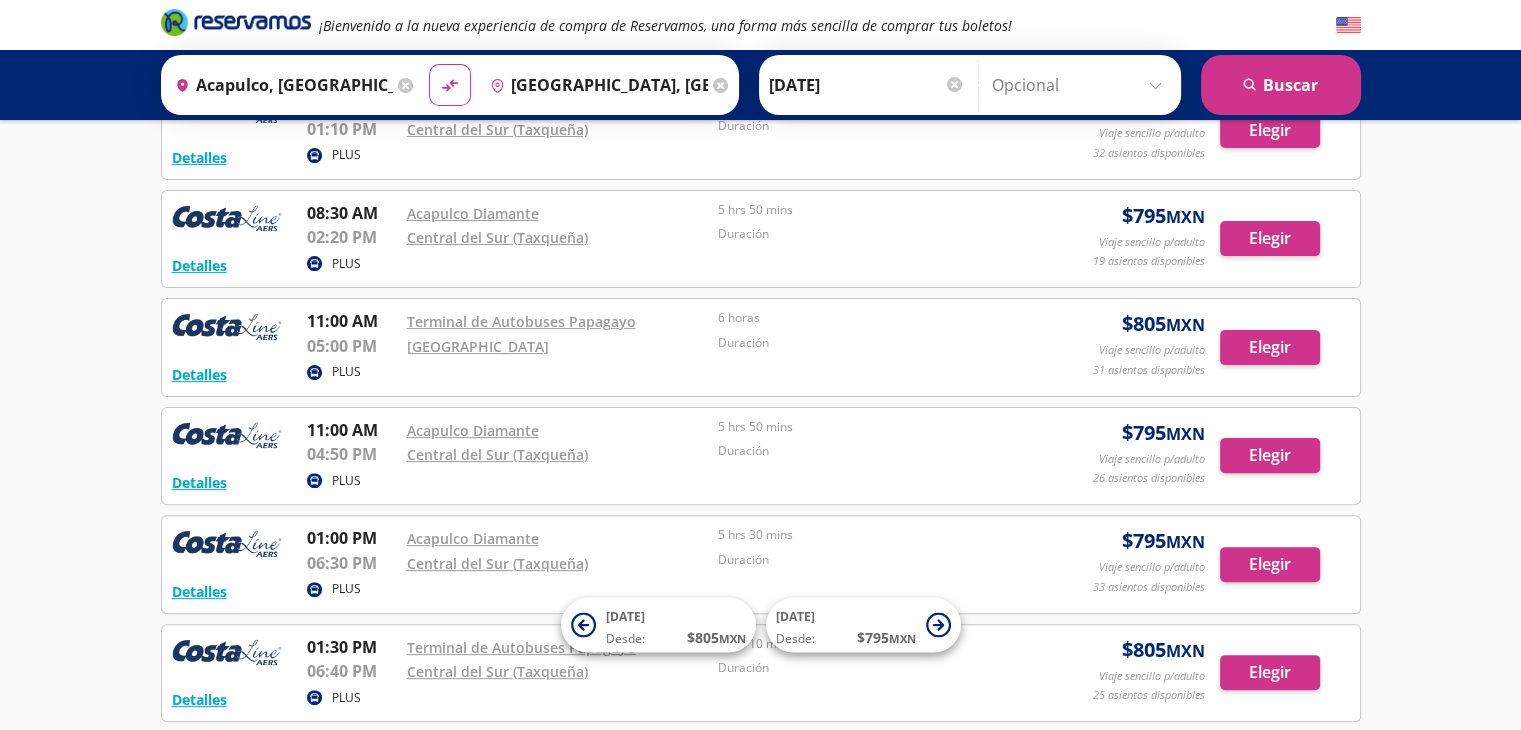 scroll, scrollTop: 492, scrollLeft: 0, axis: vertical 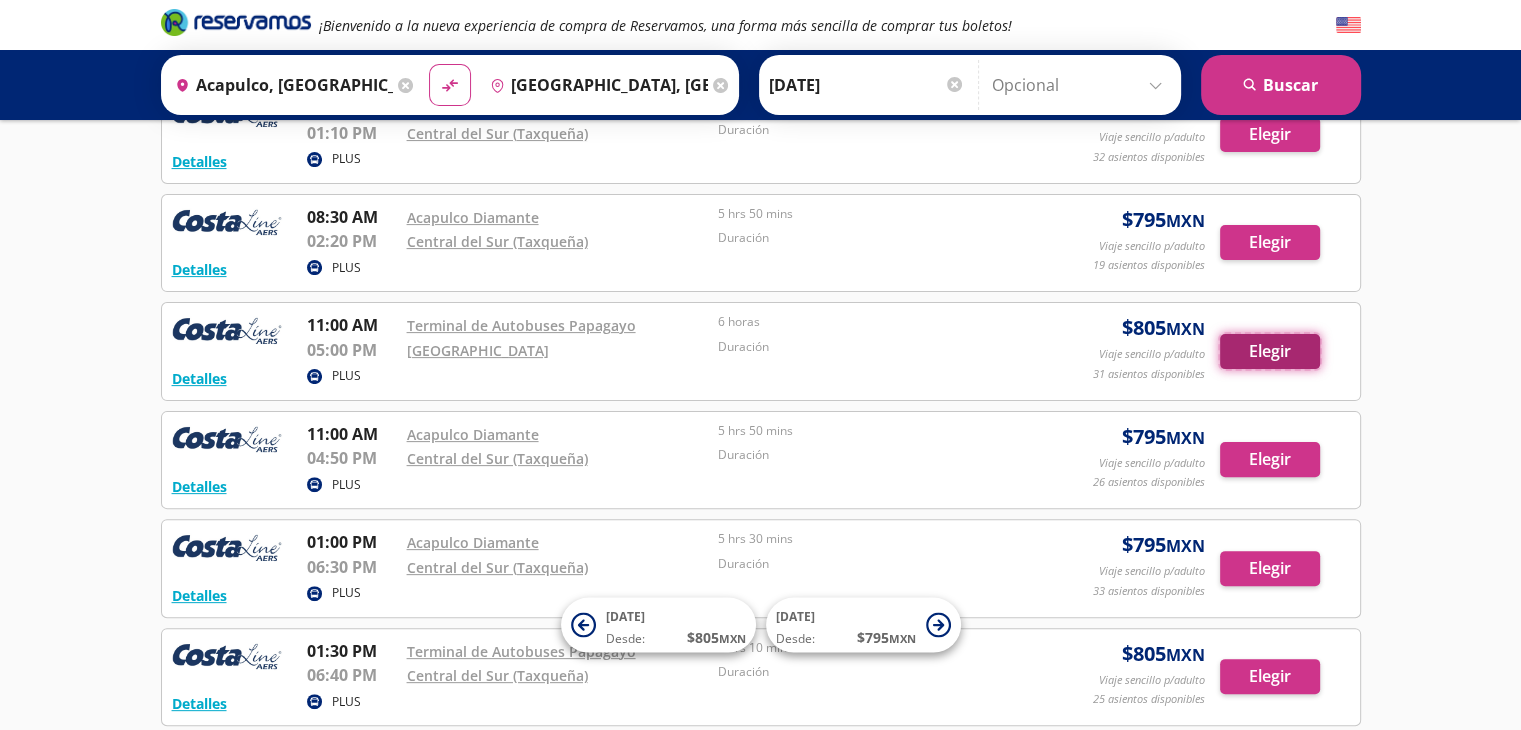 click on "Elegir" at bounding box center [1270, 351] 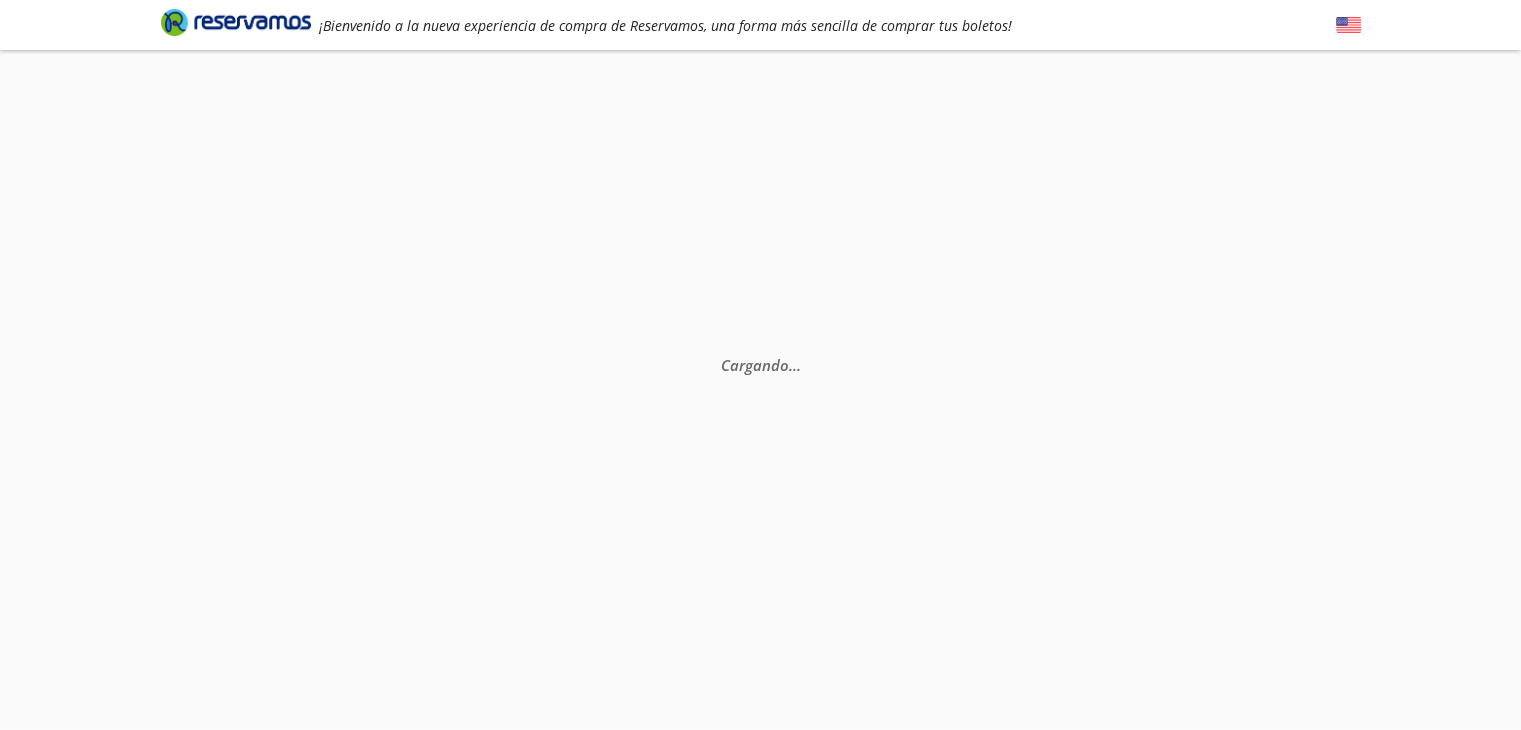 scroll, scrollTop: 0, scrollLeft: 0, axis: both 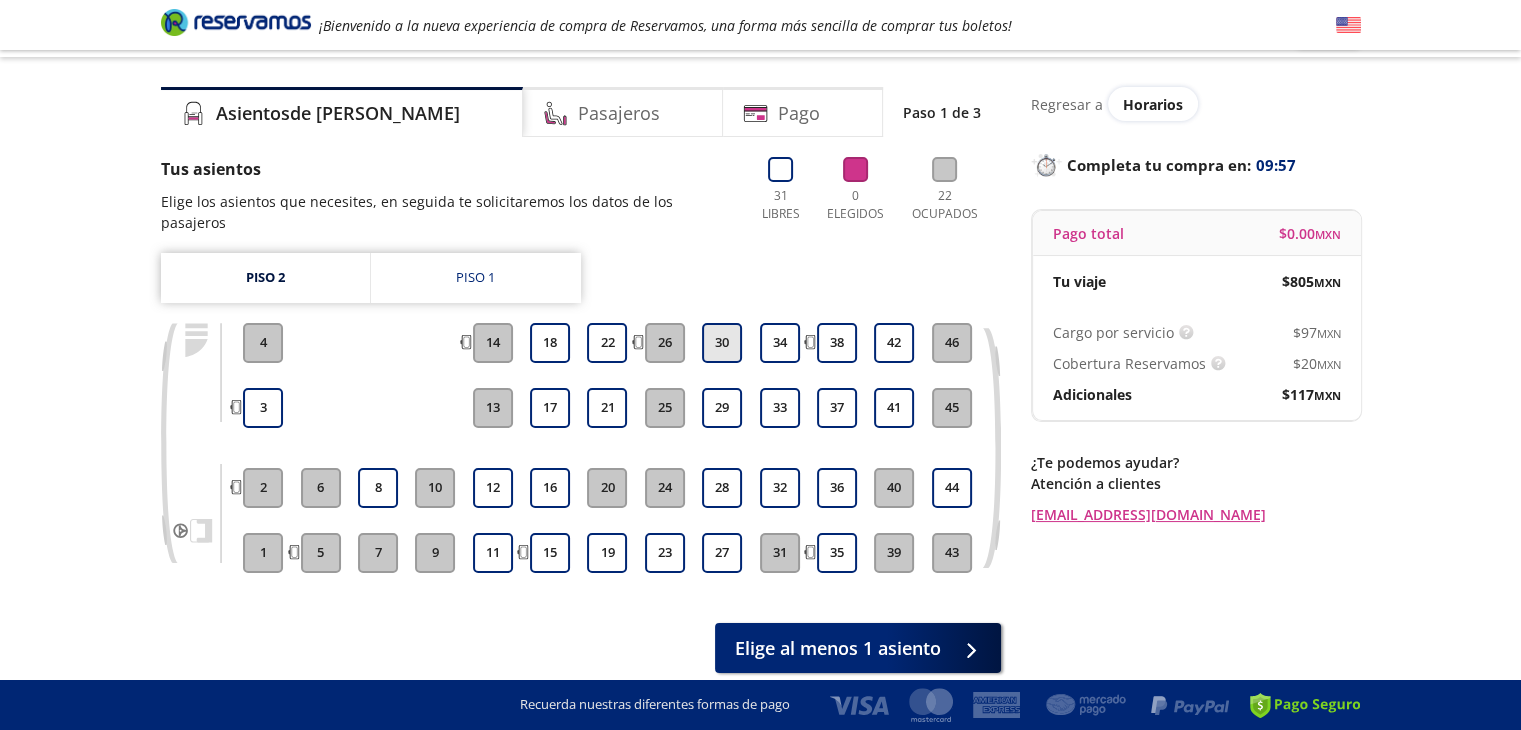 click on "30" at bounding box center [722, 343] 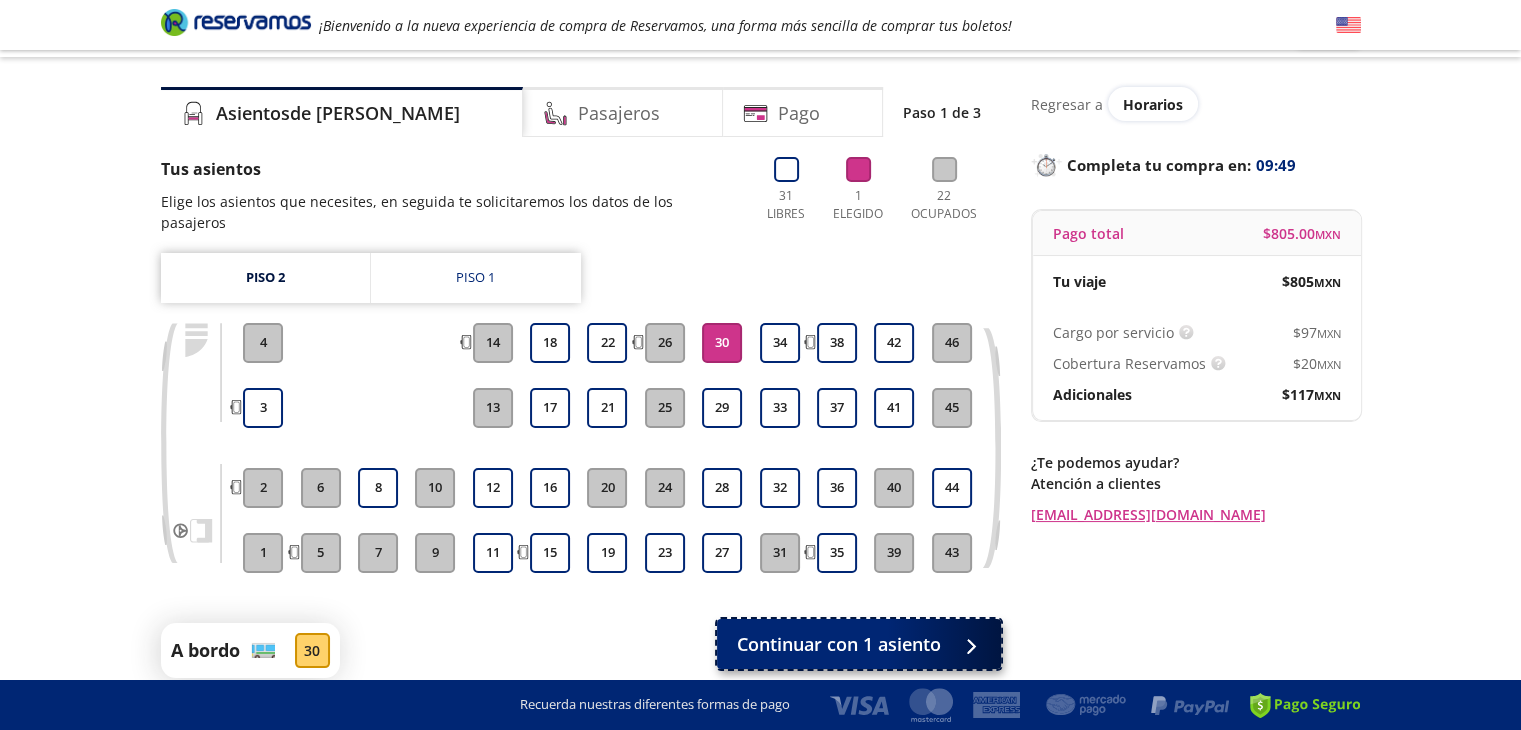 click on "Continuar con 1 asiento" at bounding box center (839, 644) 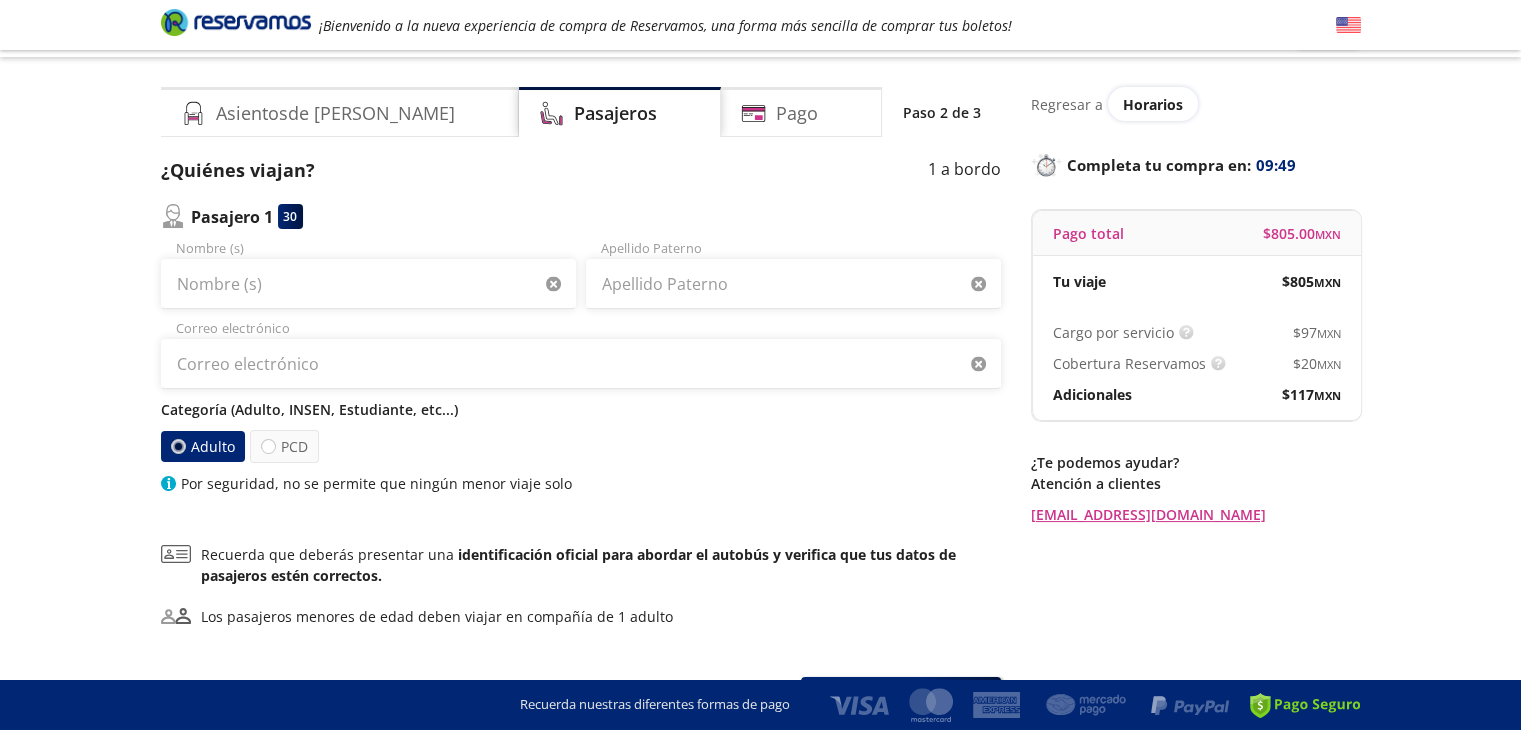scroll, scrollTop: 0, scrollLeft: 0, axis: both 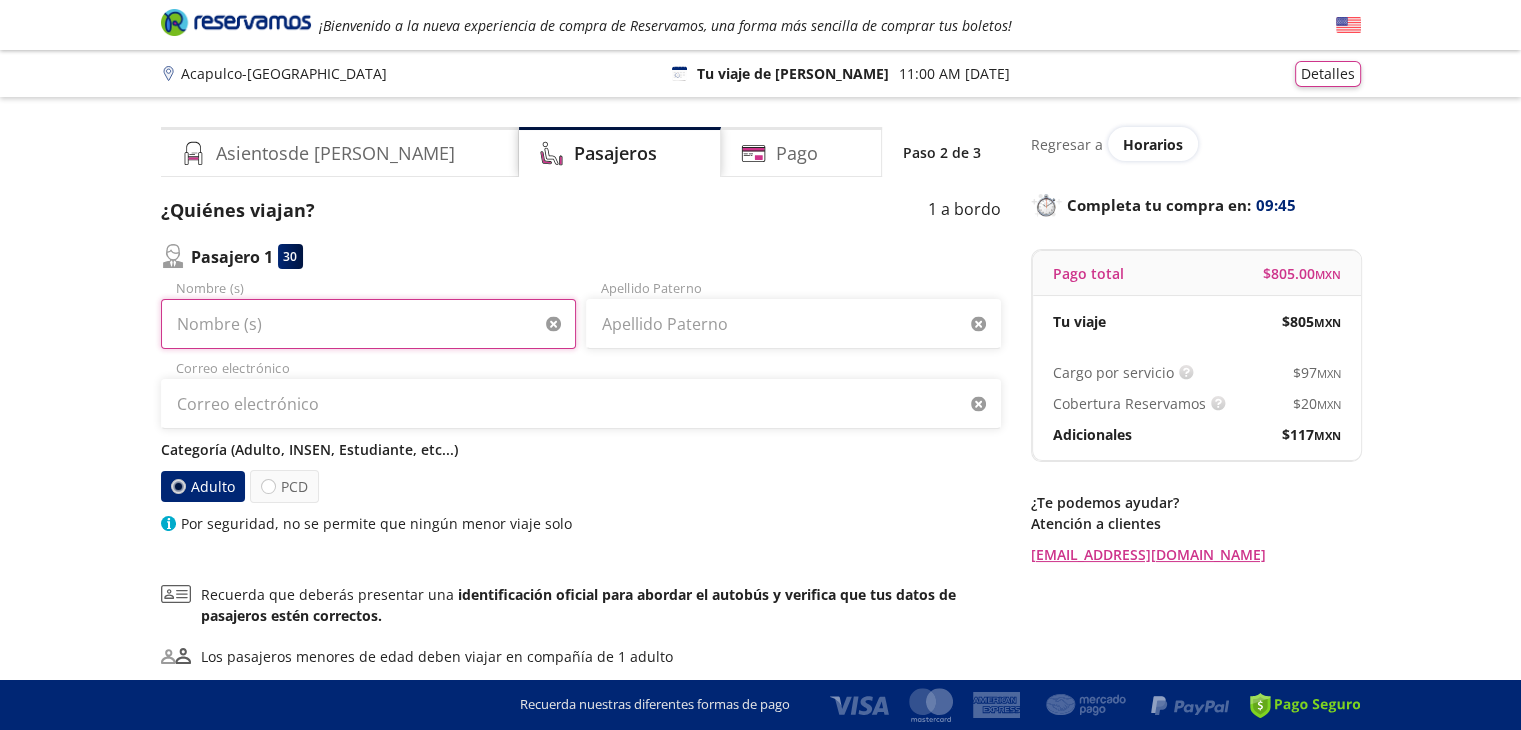 click on "Nombre (s)" at bounding box center [368, 324] 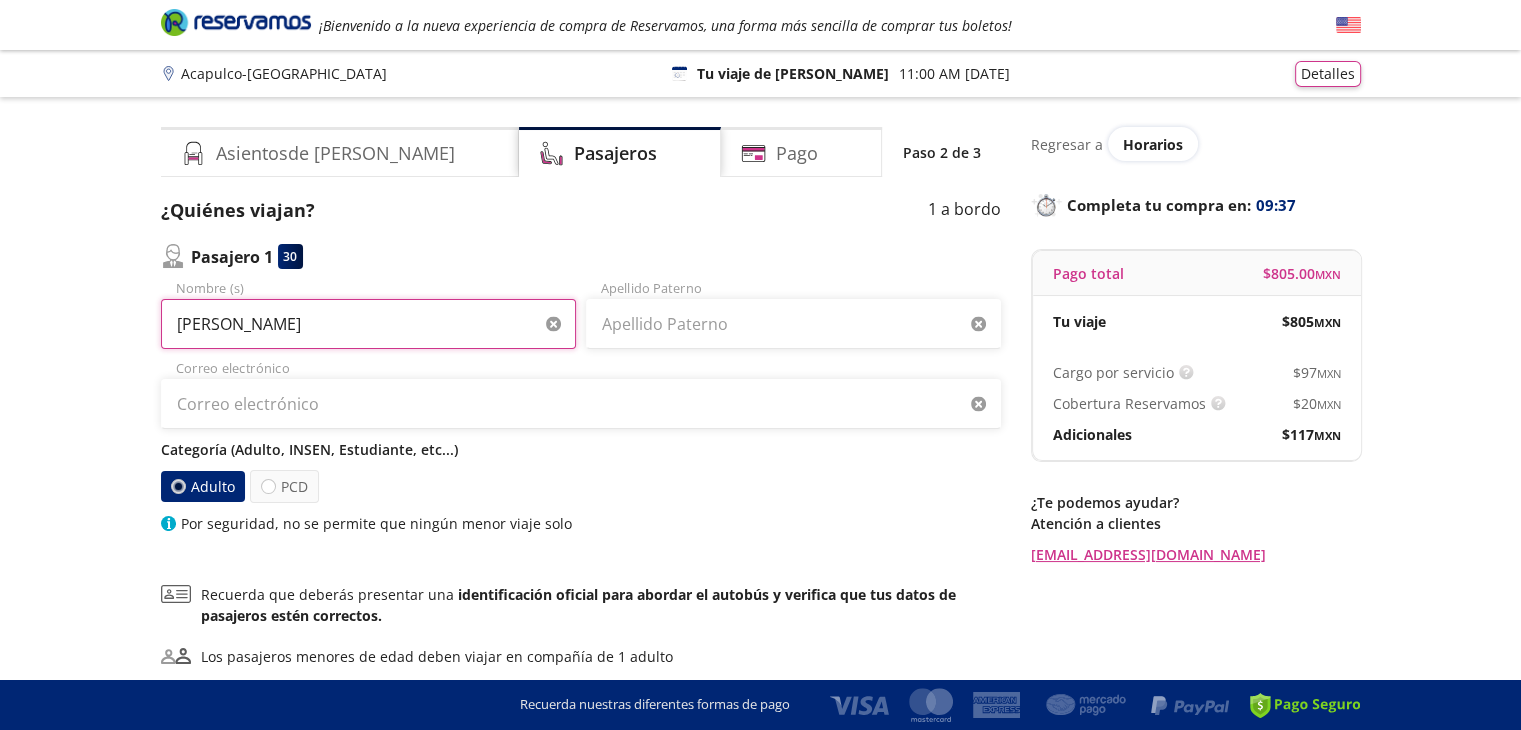 type on "[PERSON_NAME]" 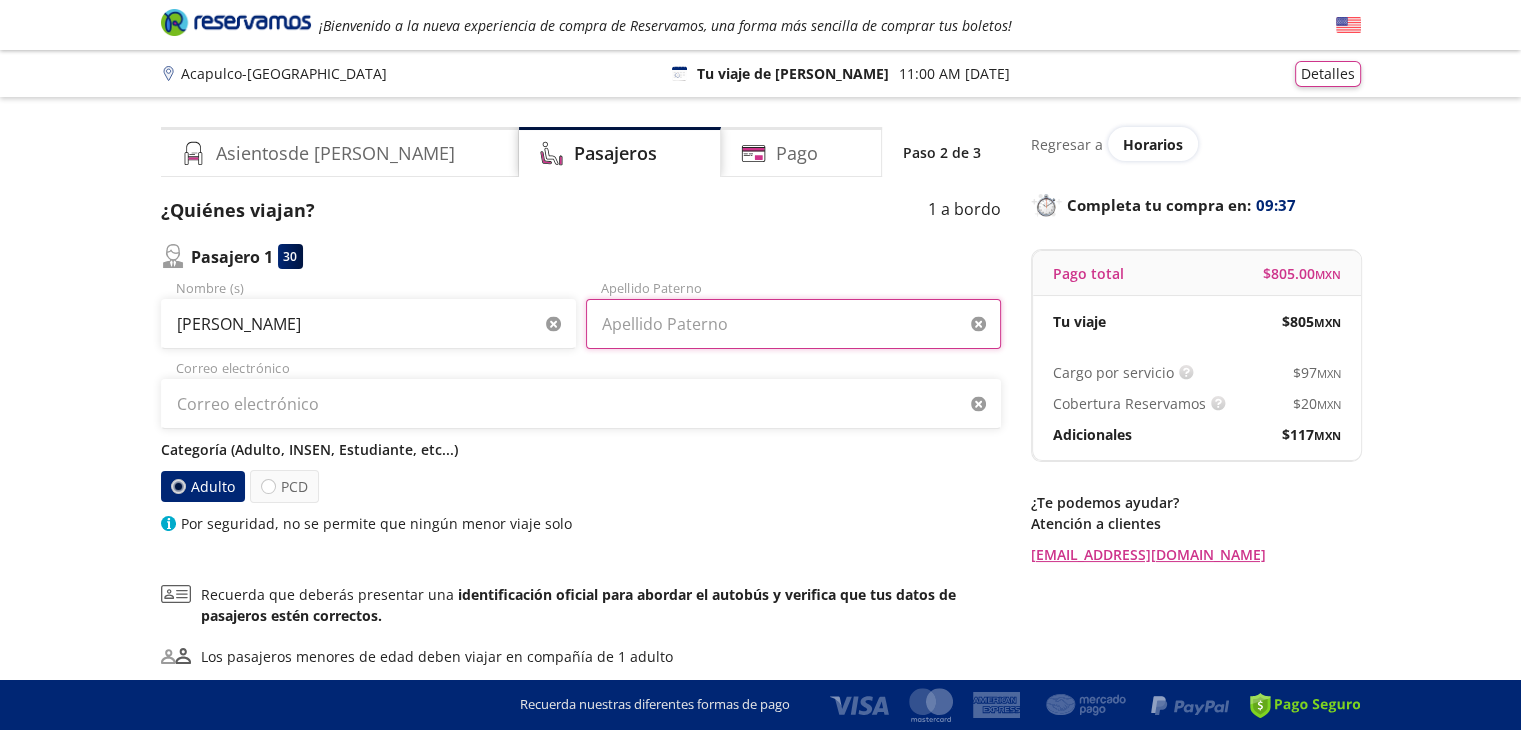 click on "Apellido Paterno" at bounding box center [793, 324] 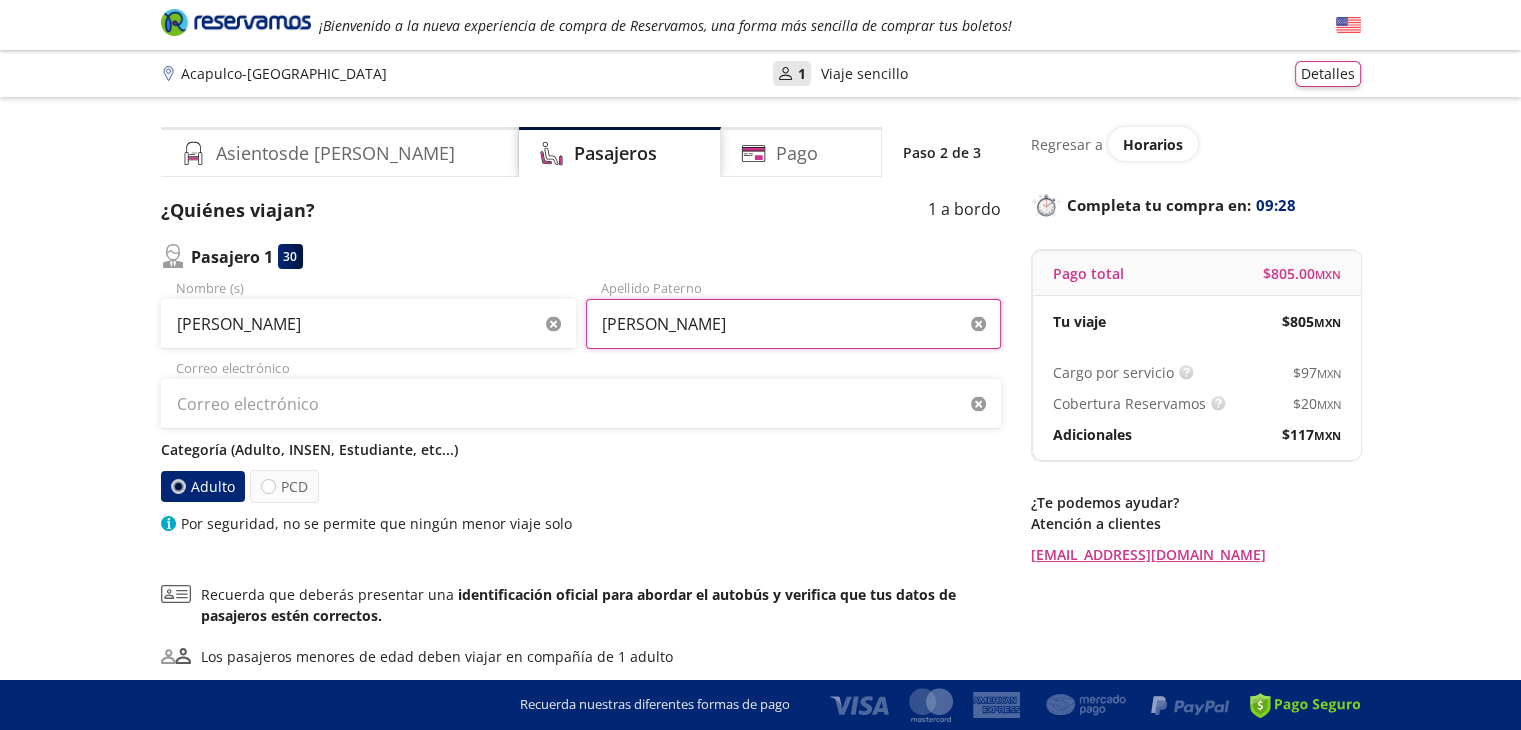 type on "[PERSON_NAME]" 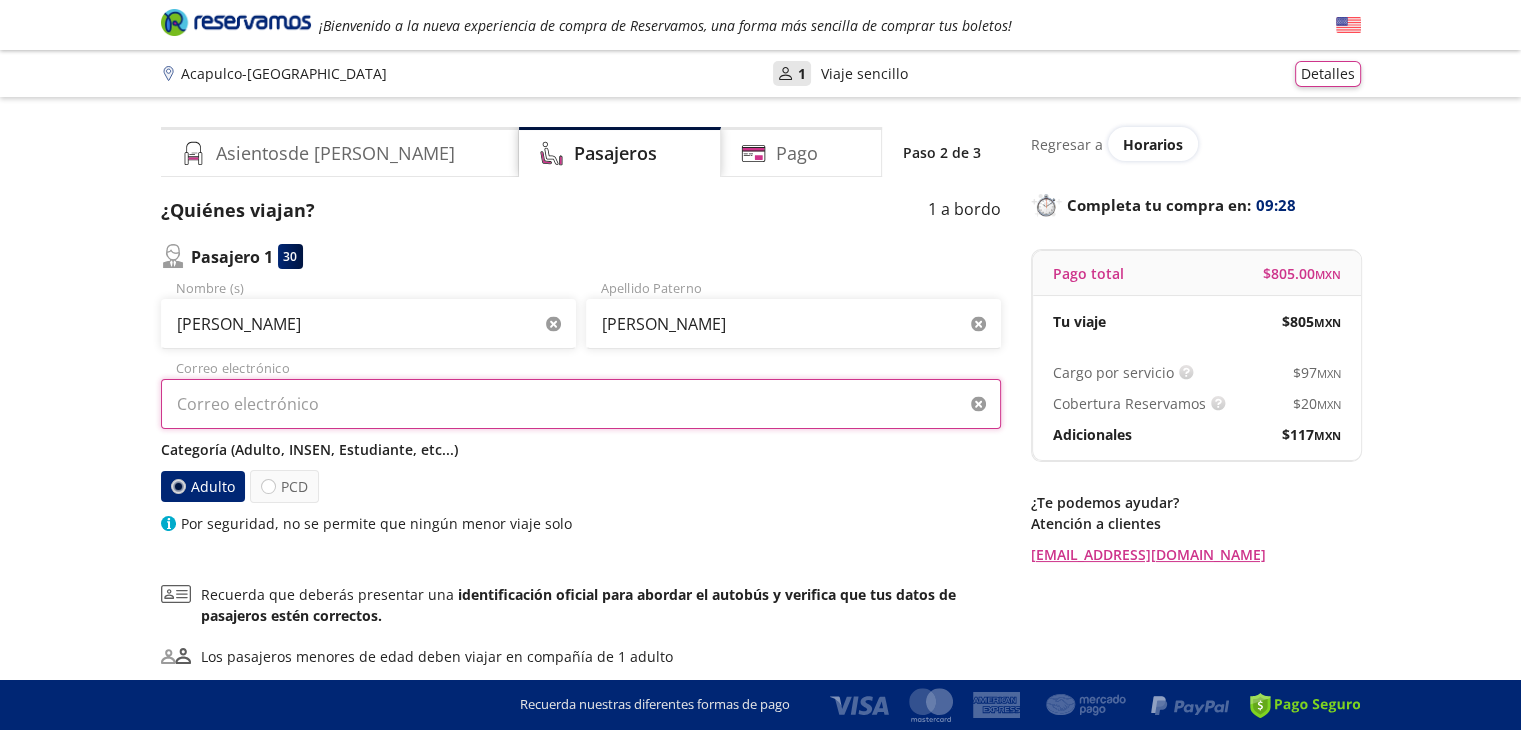 click on "Correo electrónico" at bounding box center [581, 404] 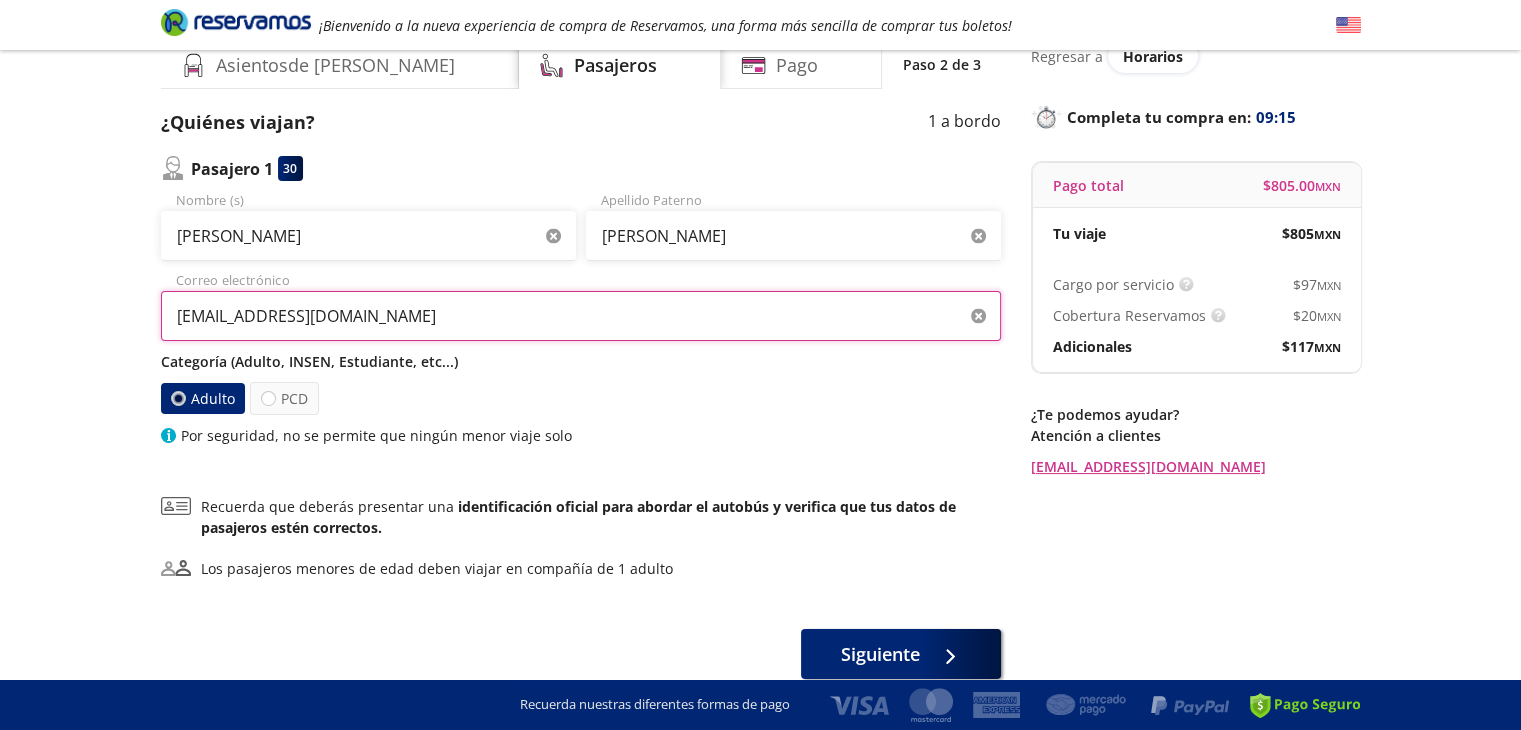 scroll, scrollTop: 89, scrollLeft: 0, axis: vertical 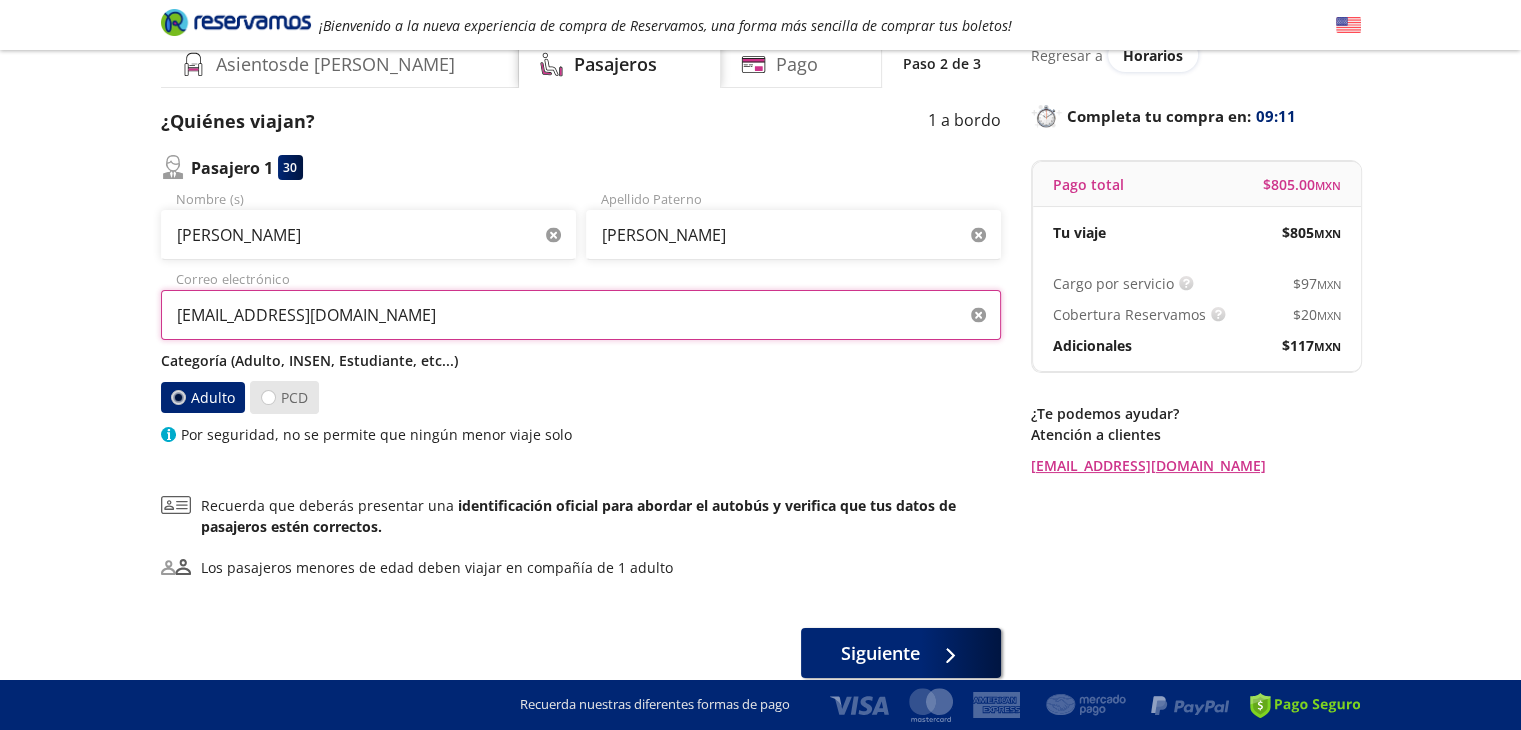 type on "[EMAIL_ADDRESS][DOMAIN_NAME]" 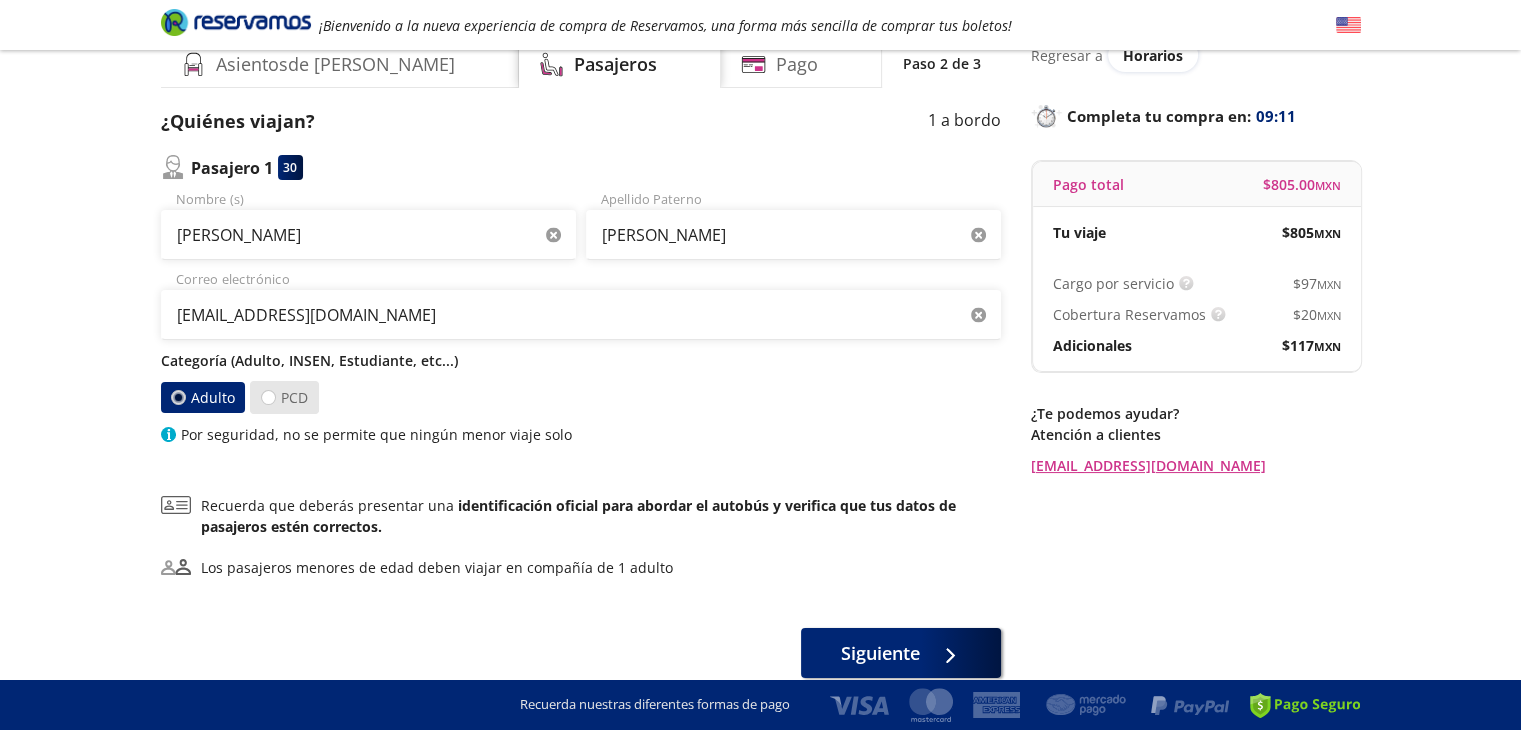 click on "PCD" at bounding box center [284, 397] 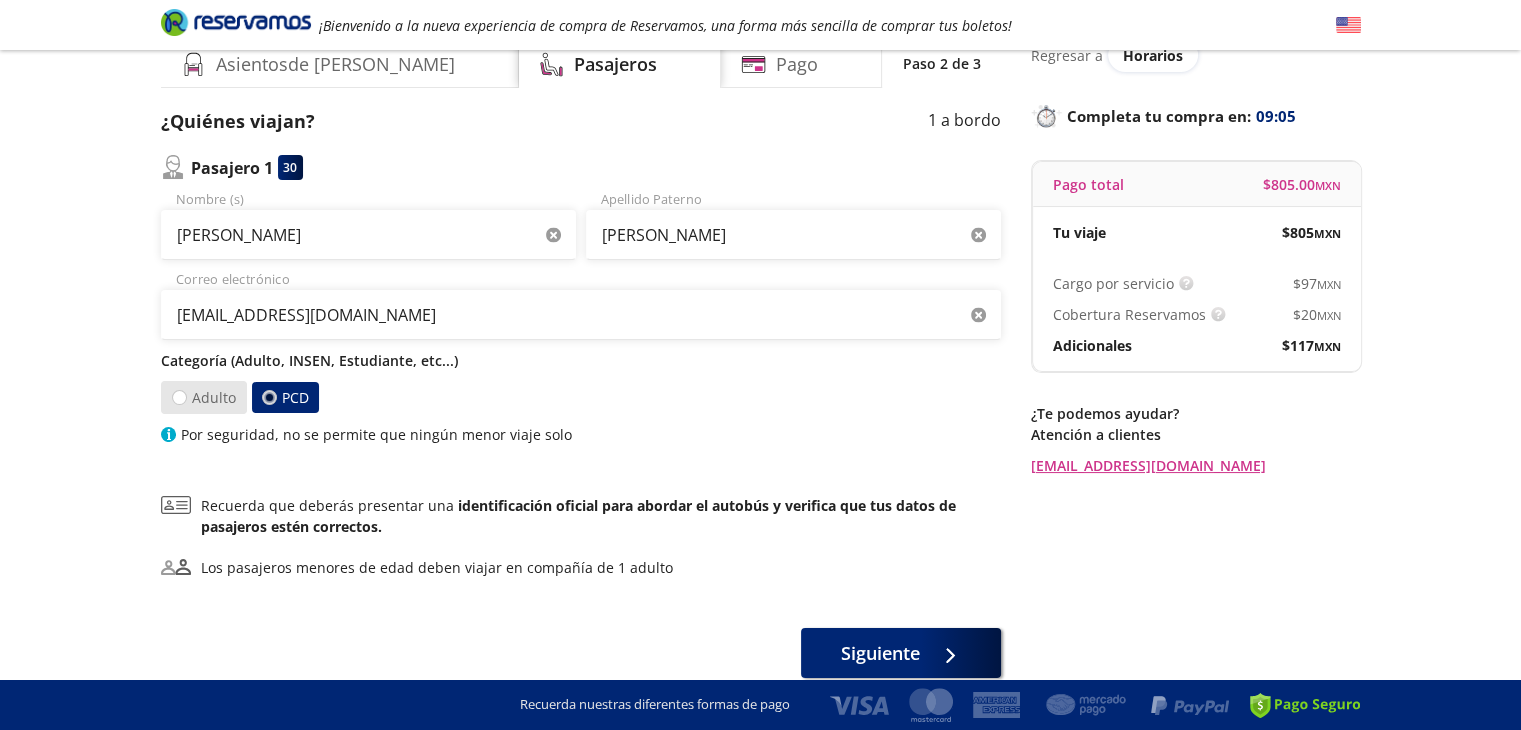 click on "Adulto" at bounding box center [204, 398] 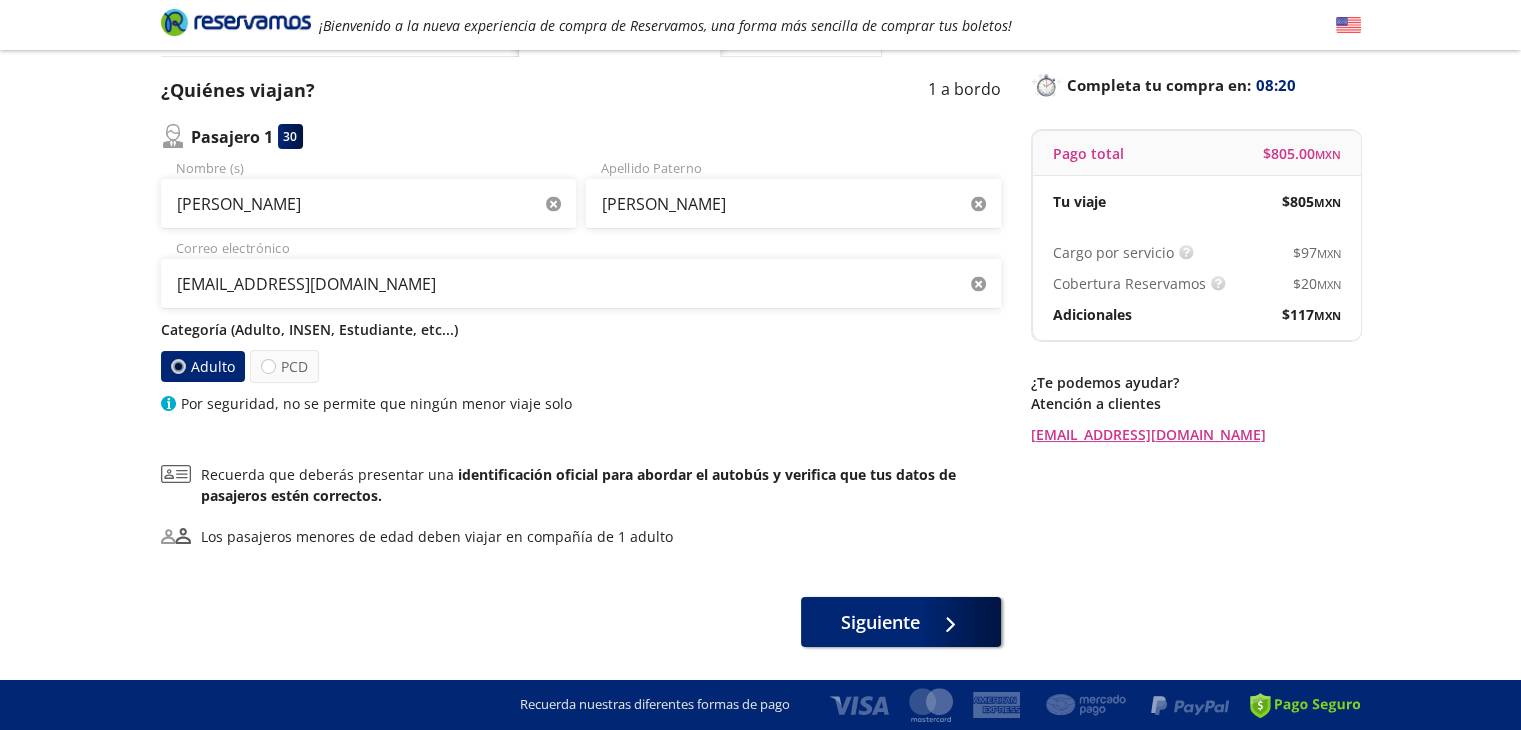 scroll, scrollTop: 124, scrollLeft: 0, axis: vertical 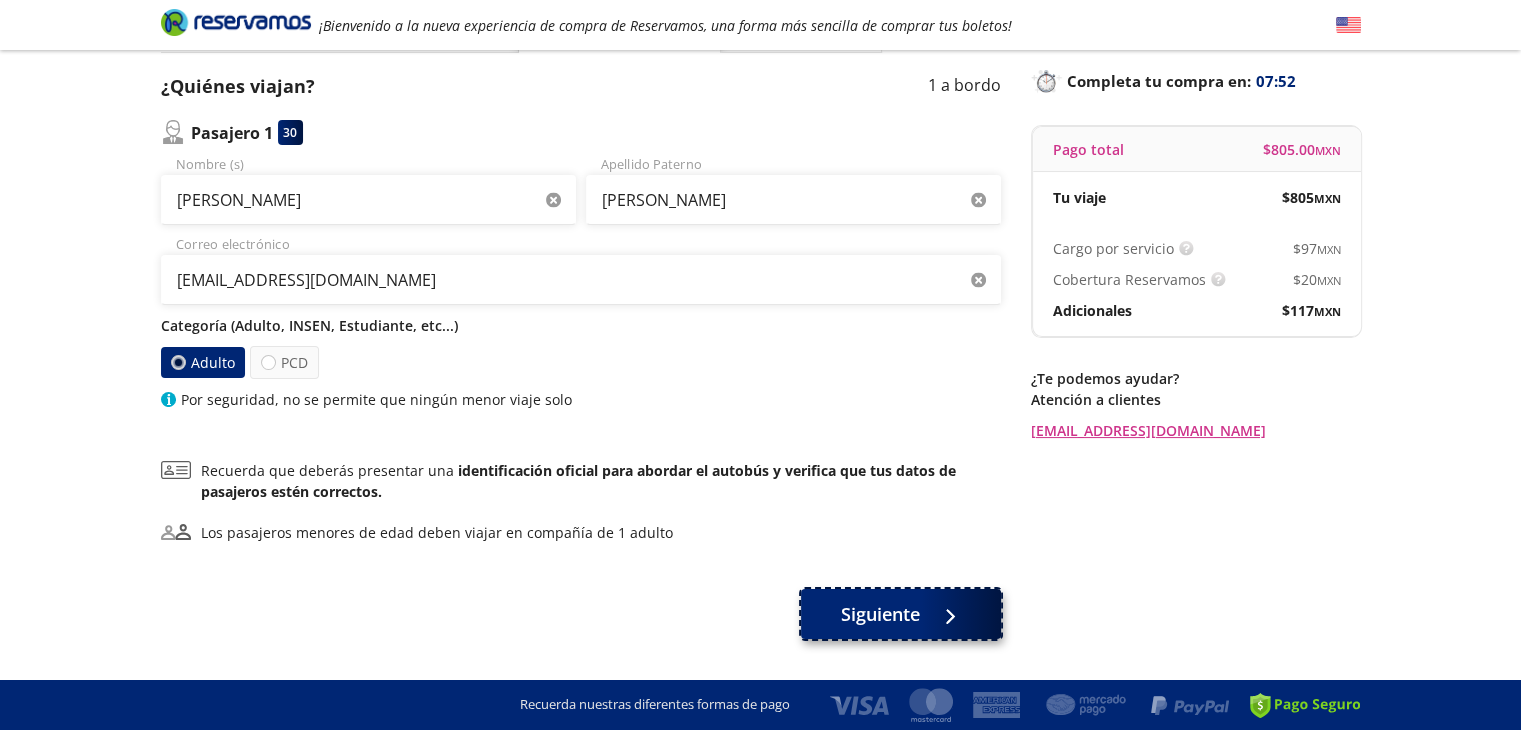 click on "Siguiente" at bounding box center (880, 614) 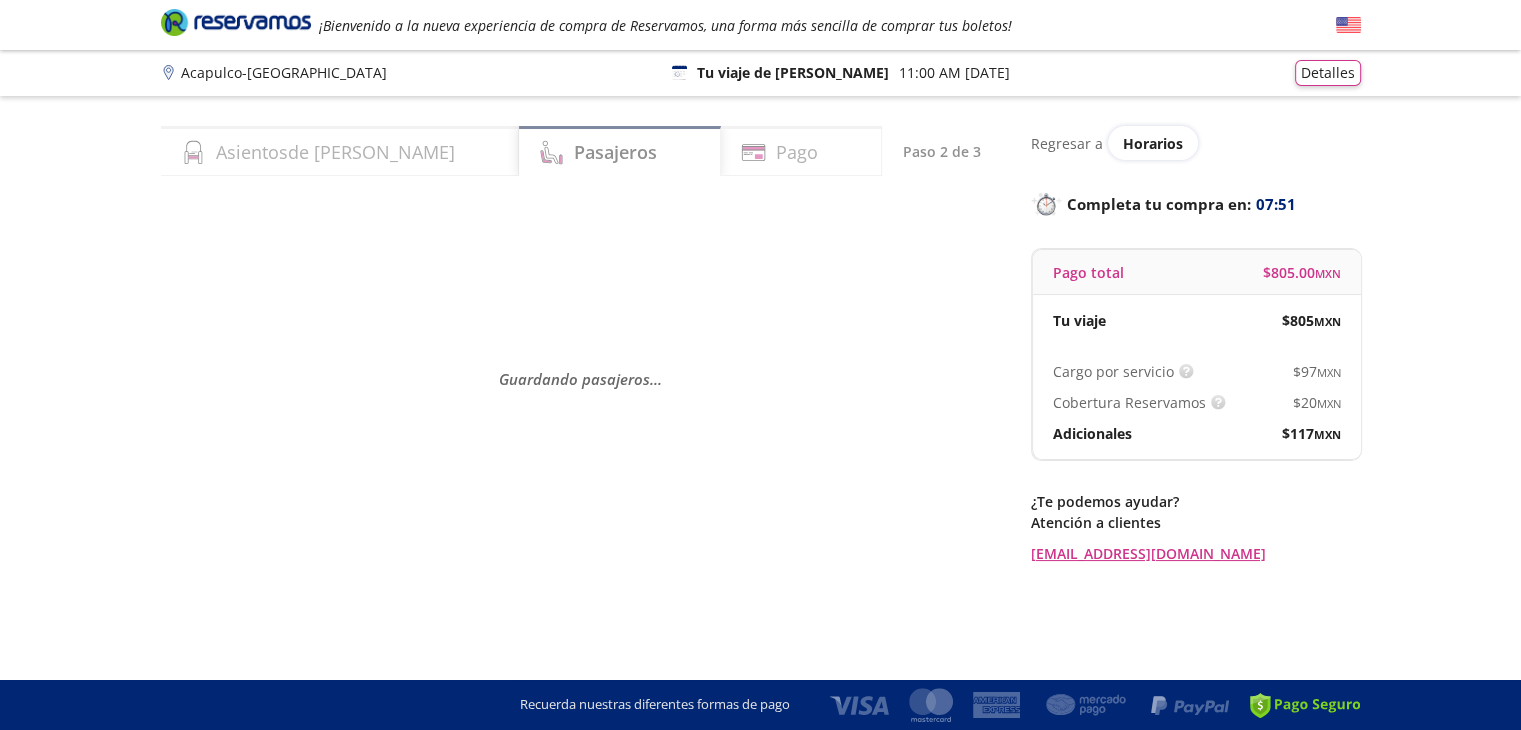 scroll, scrollTop: 0, scrollLeft: 0, axis: both 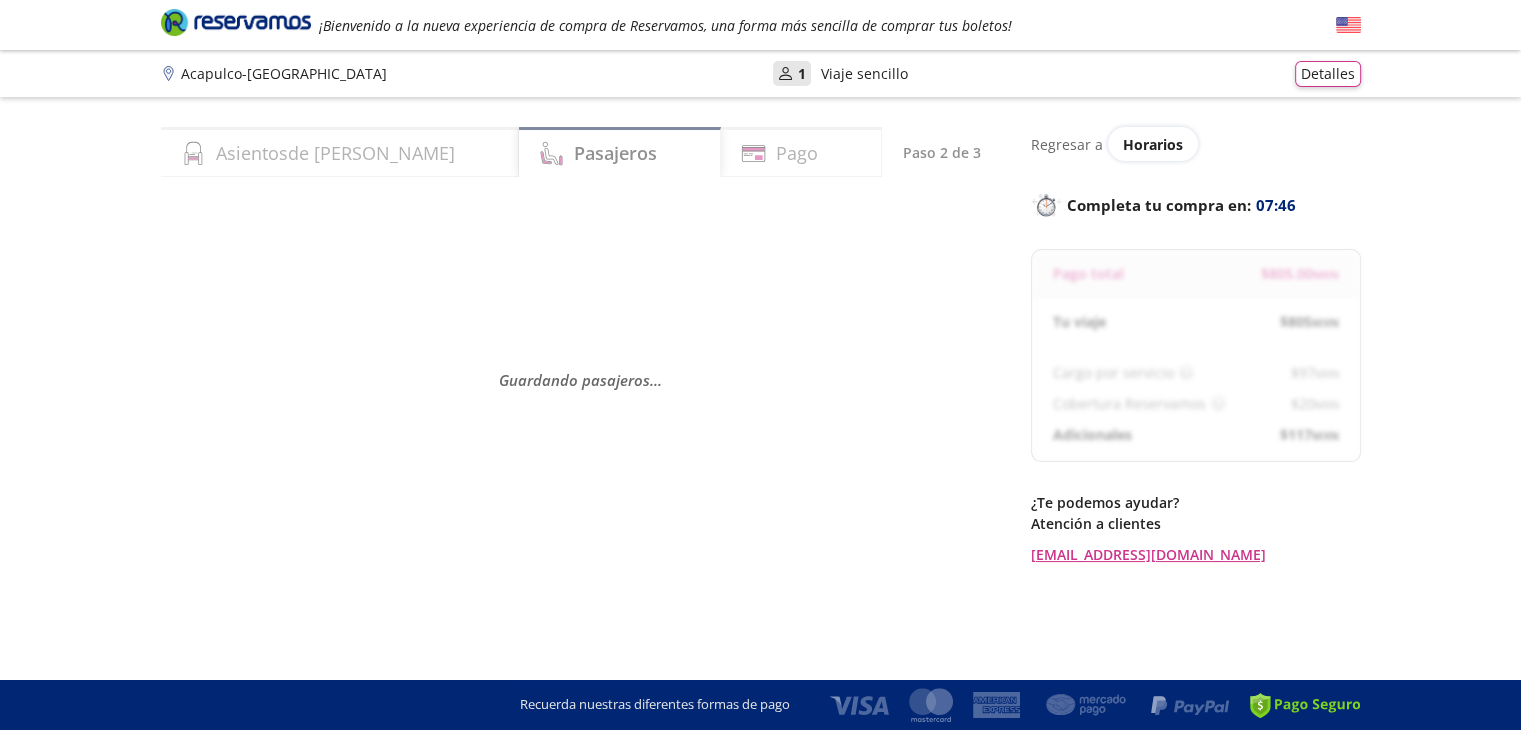 select on "MX" 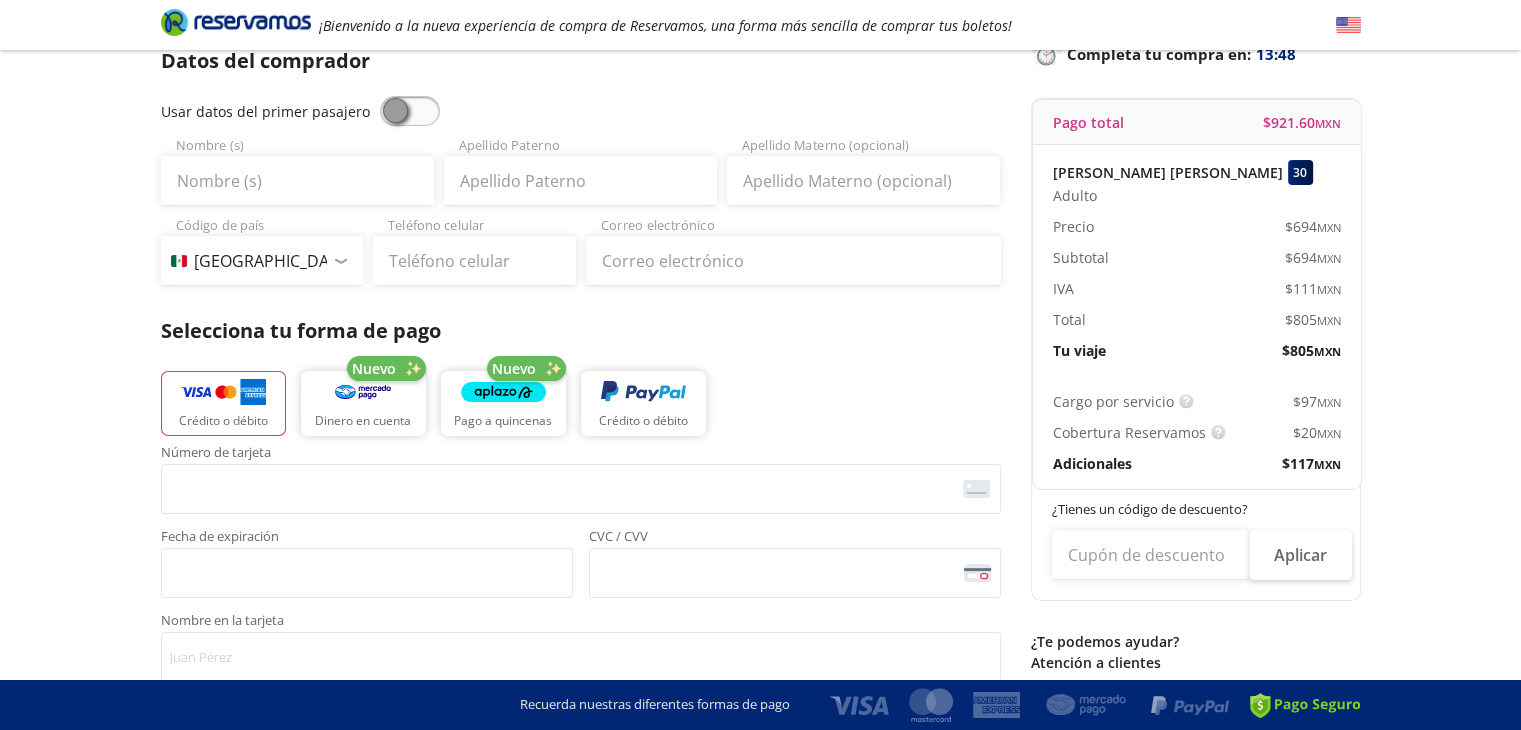 scroll, scrollTop: 152, scrollLeft: 0, axis: vertical 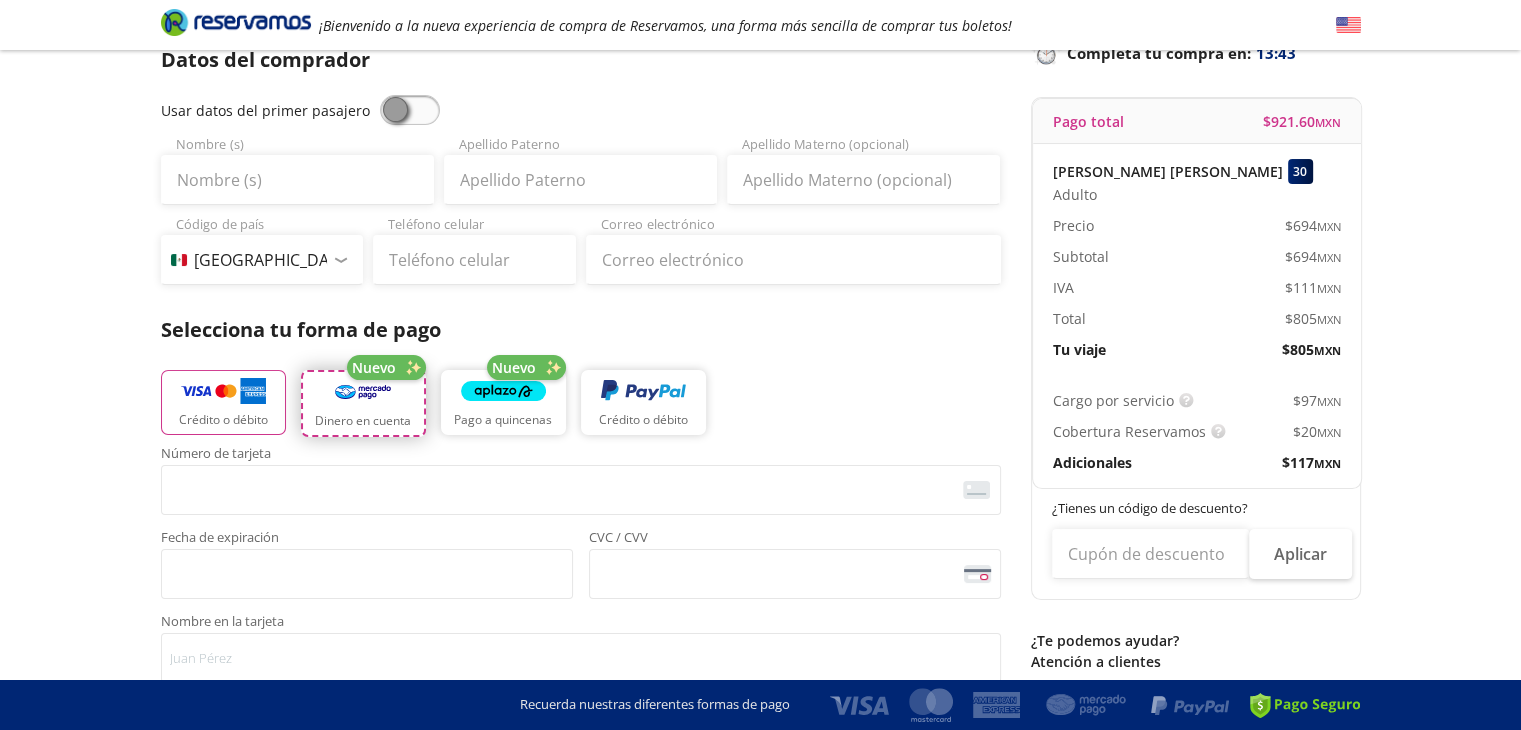 click at bounding box center [363, 392] 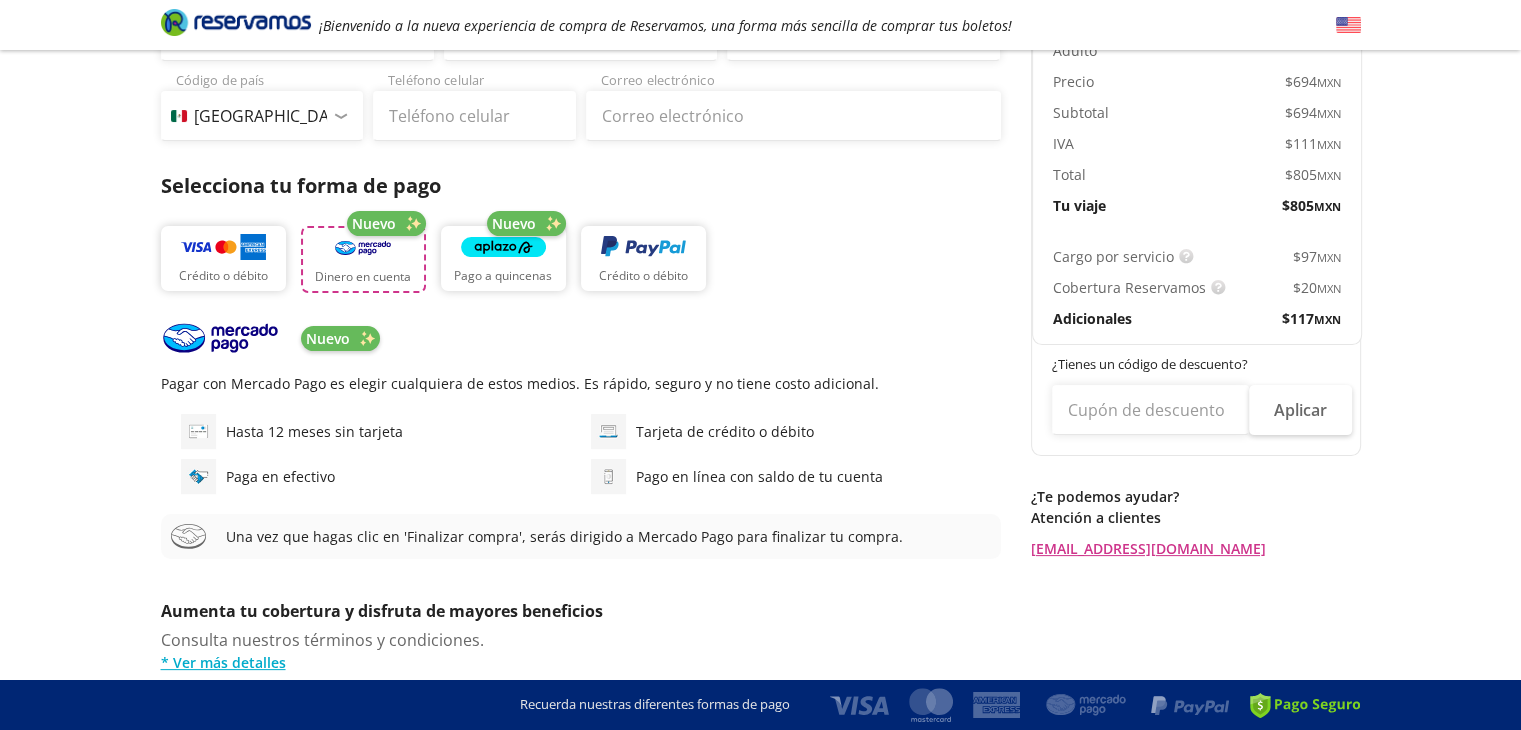 scroll, scrollTop: 319, scrollLeft: 0, axis: vertical 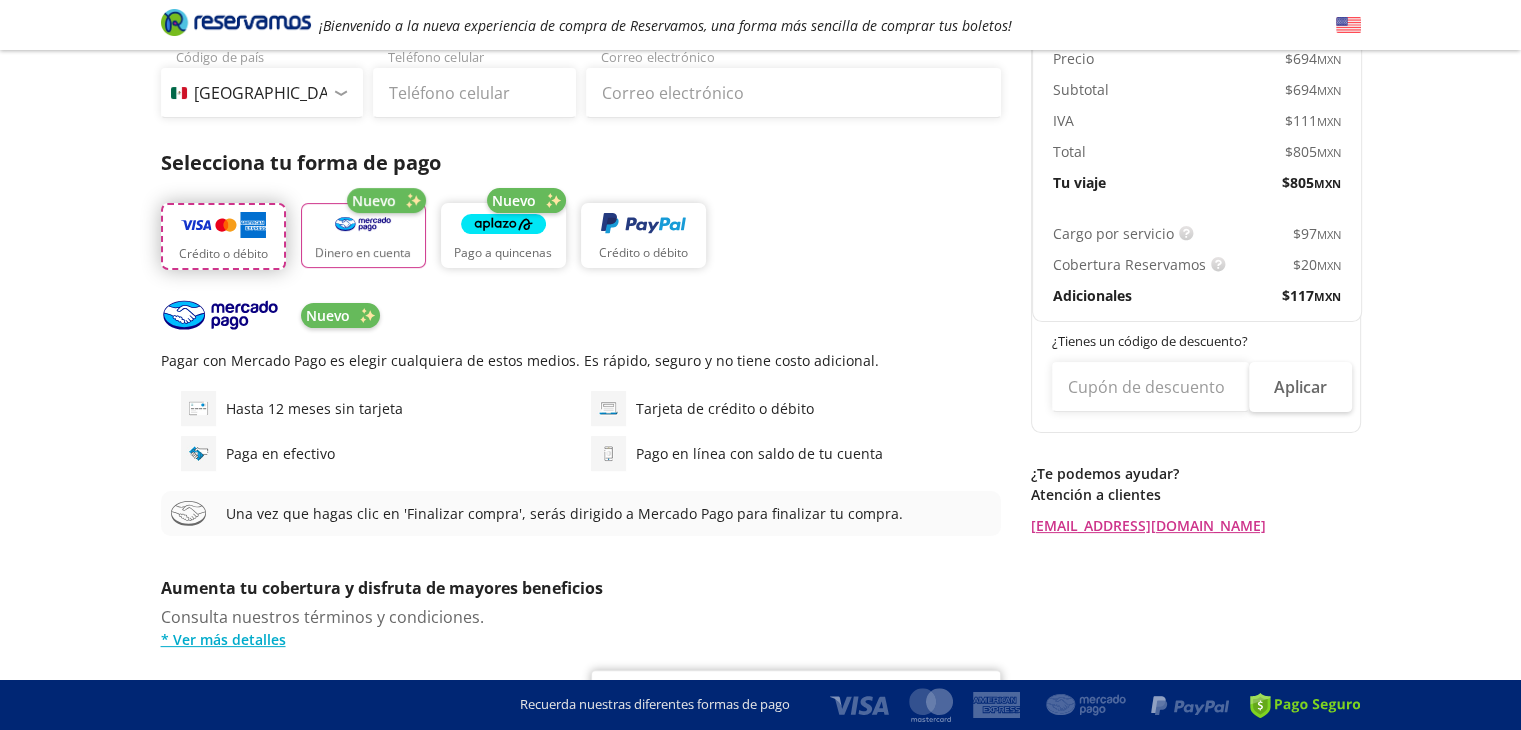 click at bounding box center (223, 225) 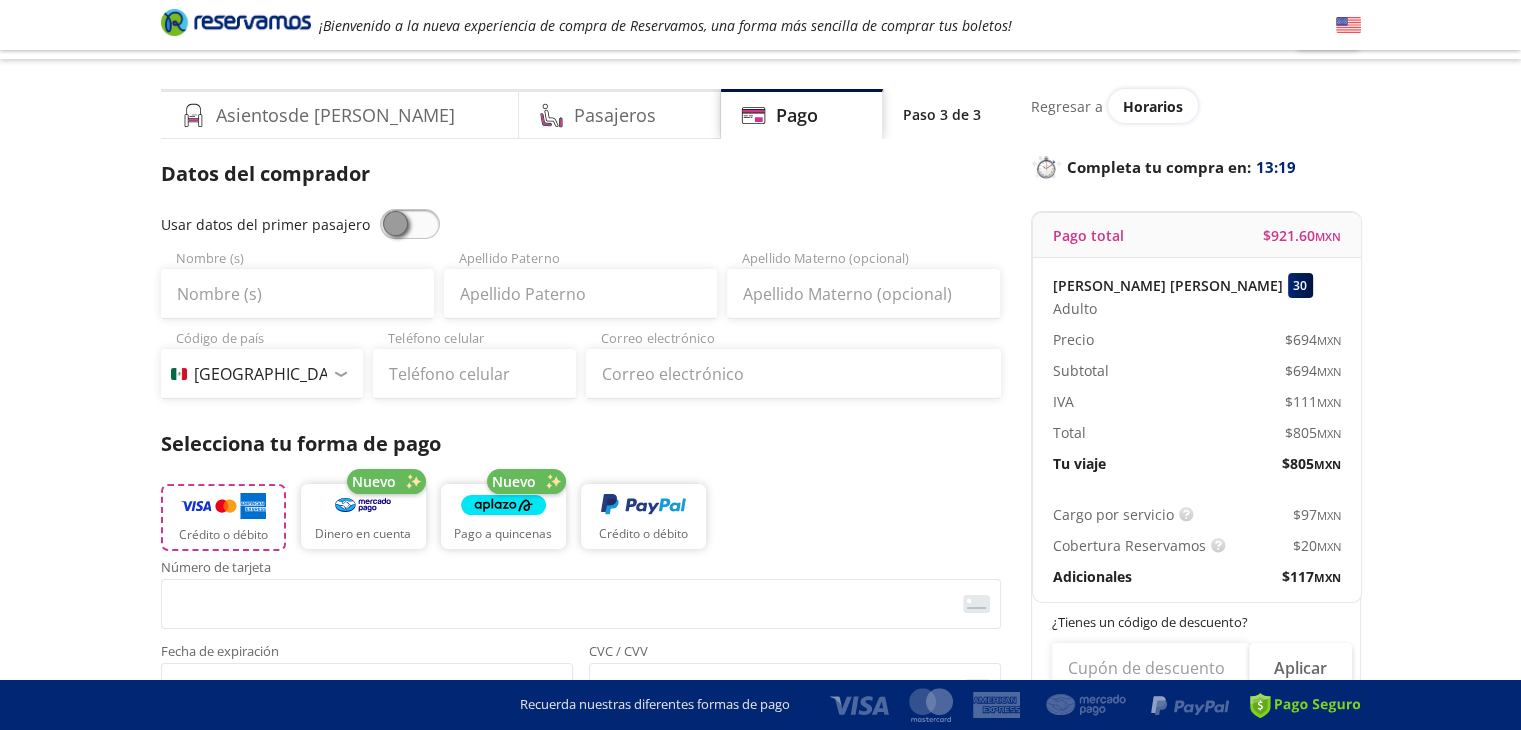 scroll, scrollTop: 36, scrollLeft: 0, axis: vertical 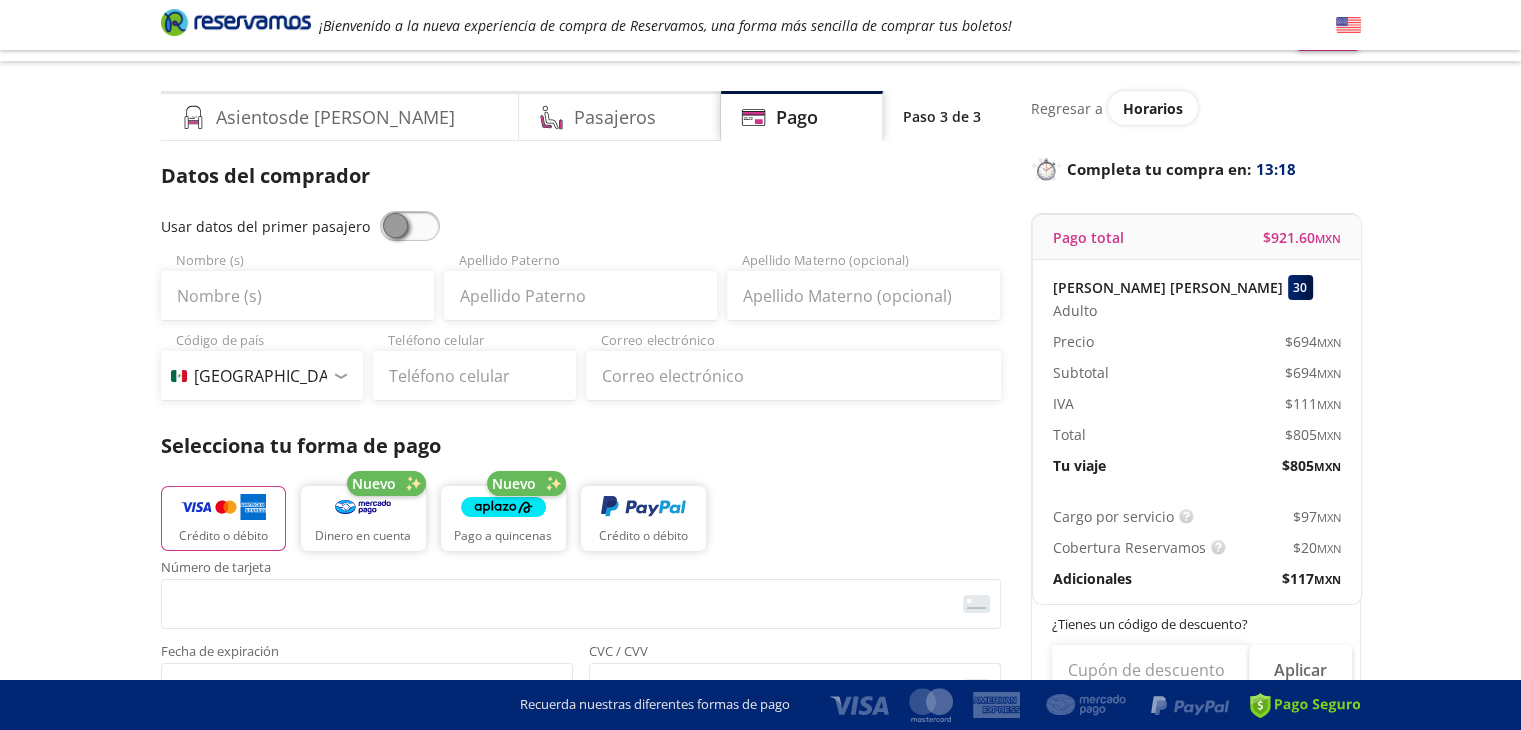 click at bounding box center (410, 226) 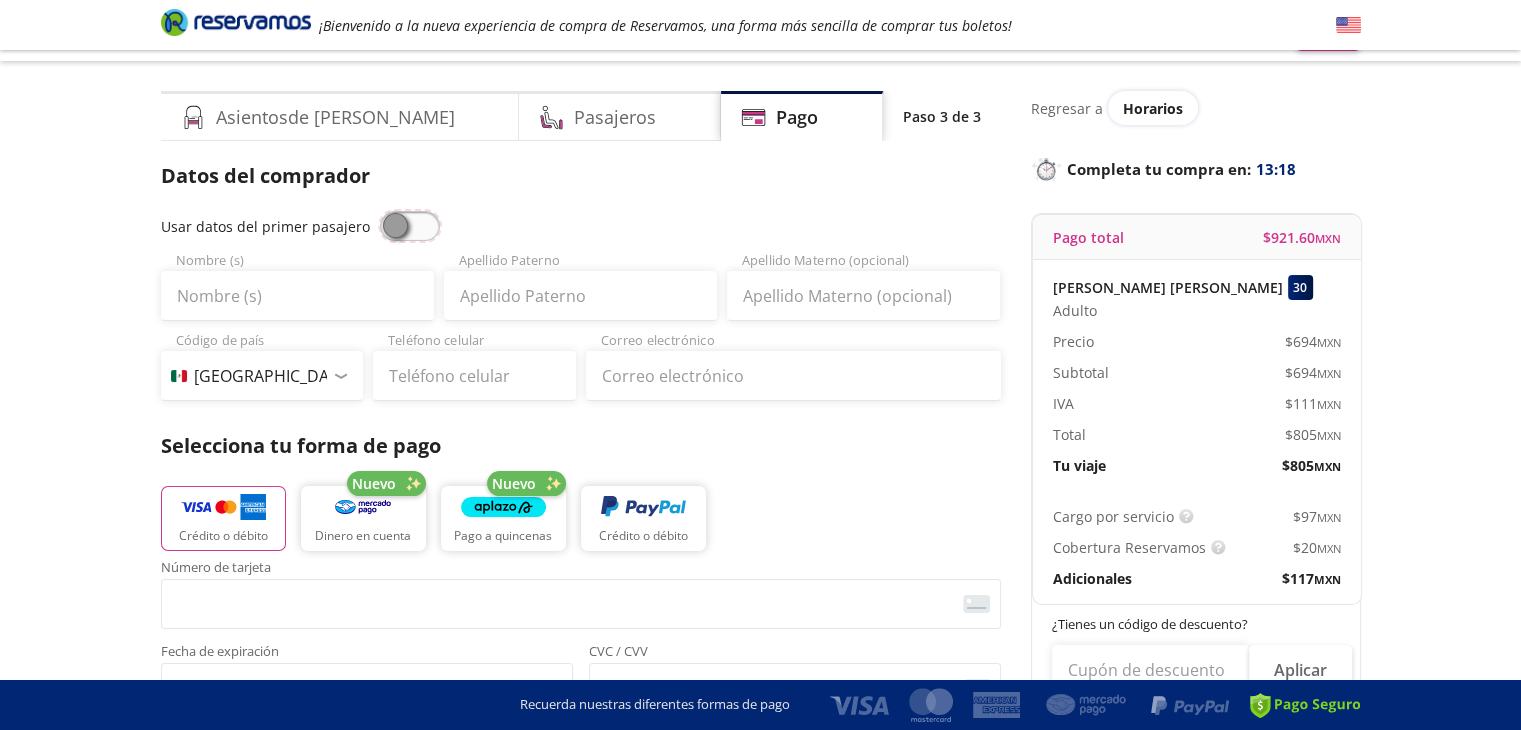 click at bounding box center [380, 211] 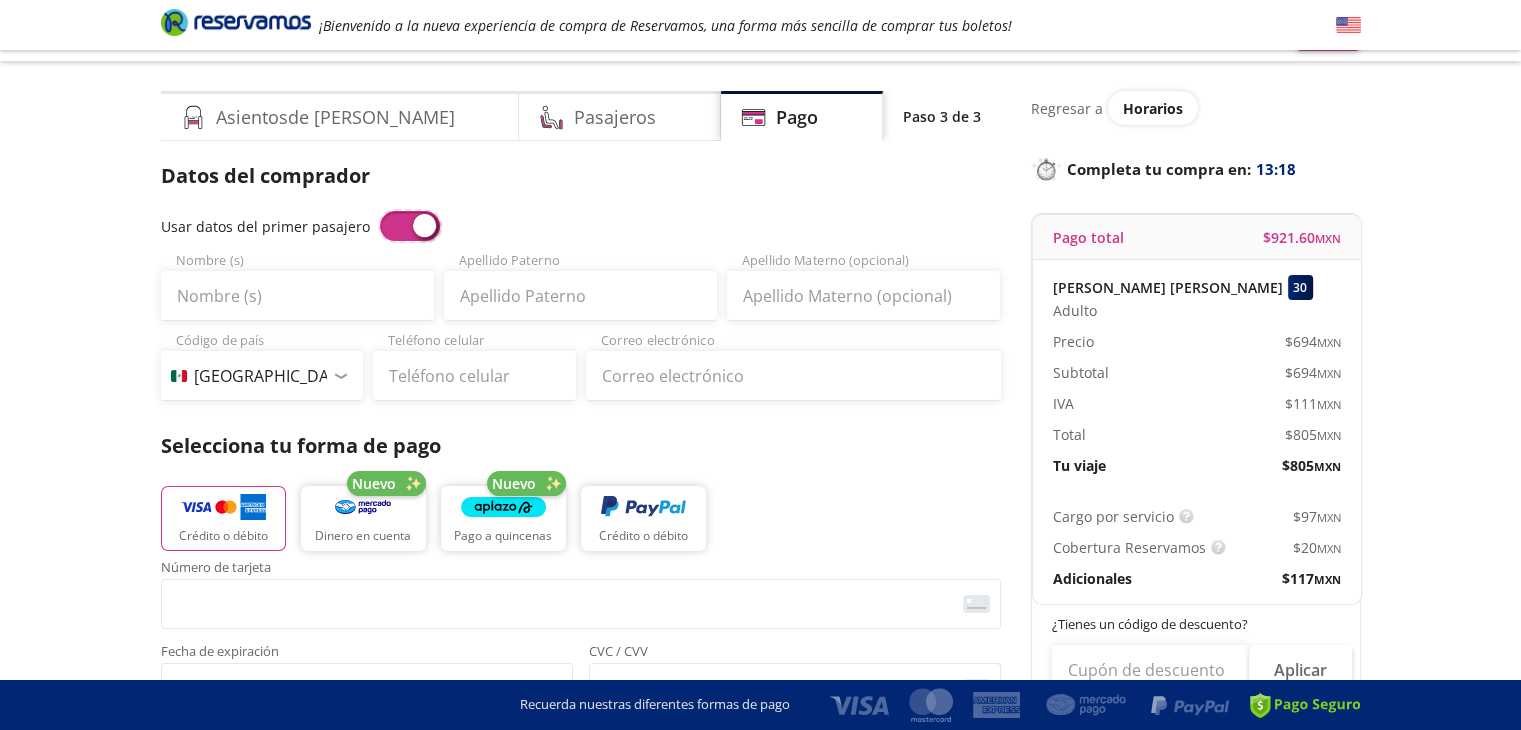 type on "[PERSON_NAME]" 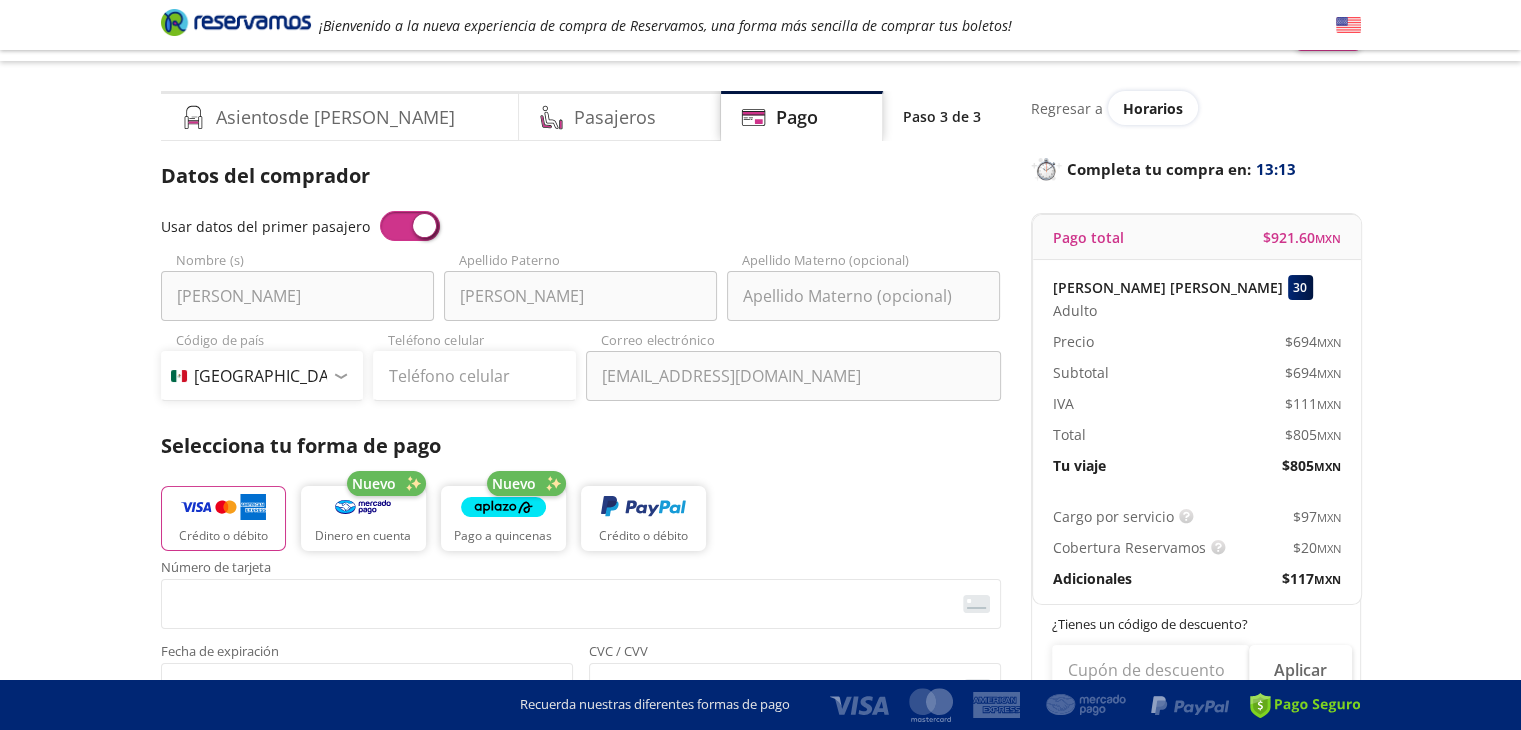 click at bounding box center [410, 226] 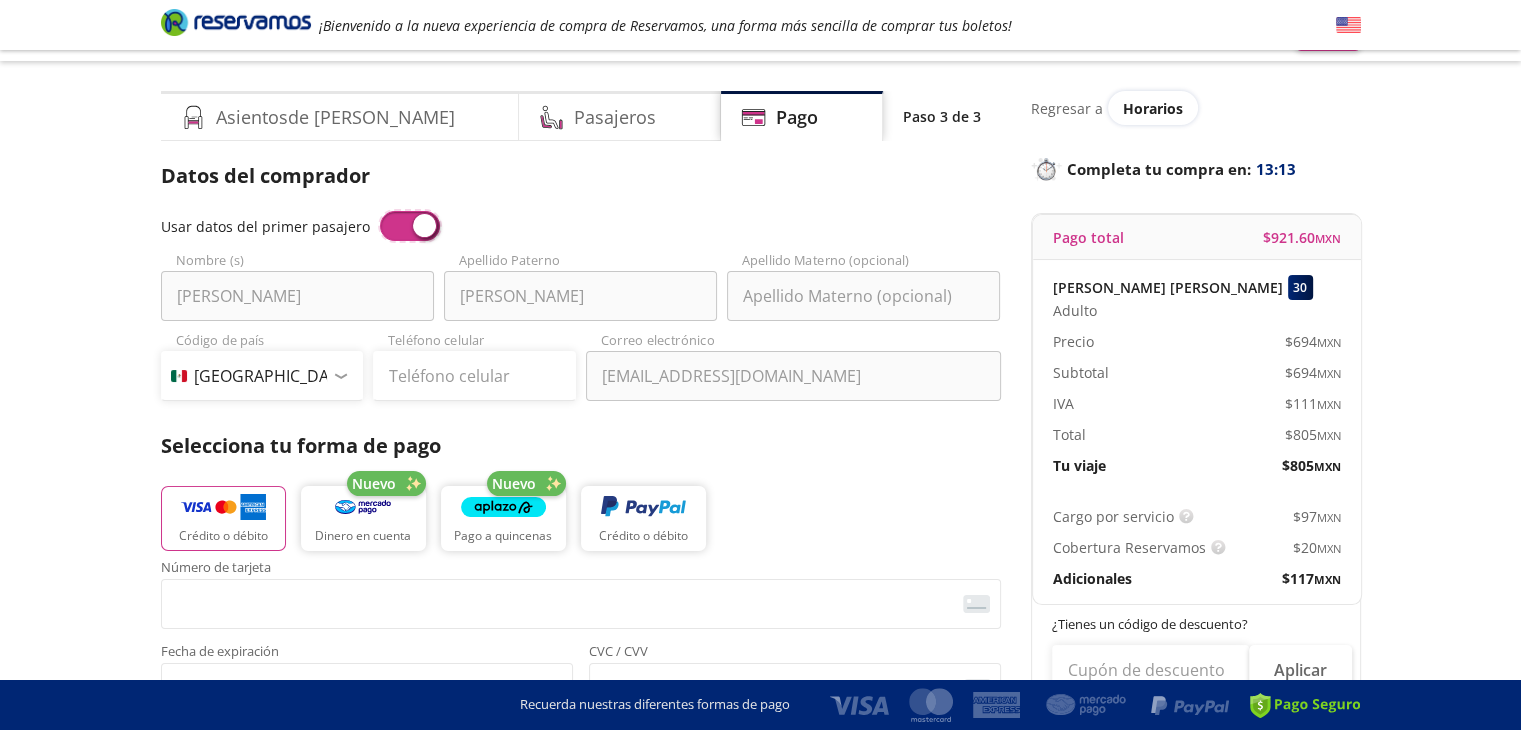 click at bounding box center (380, 211) 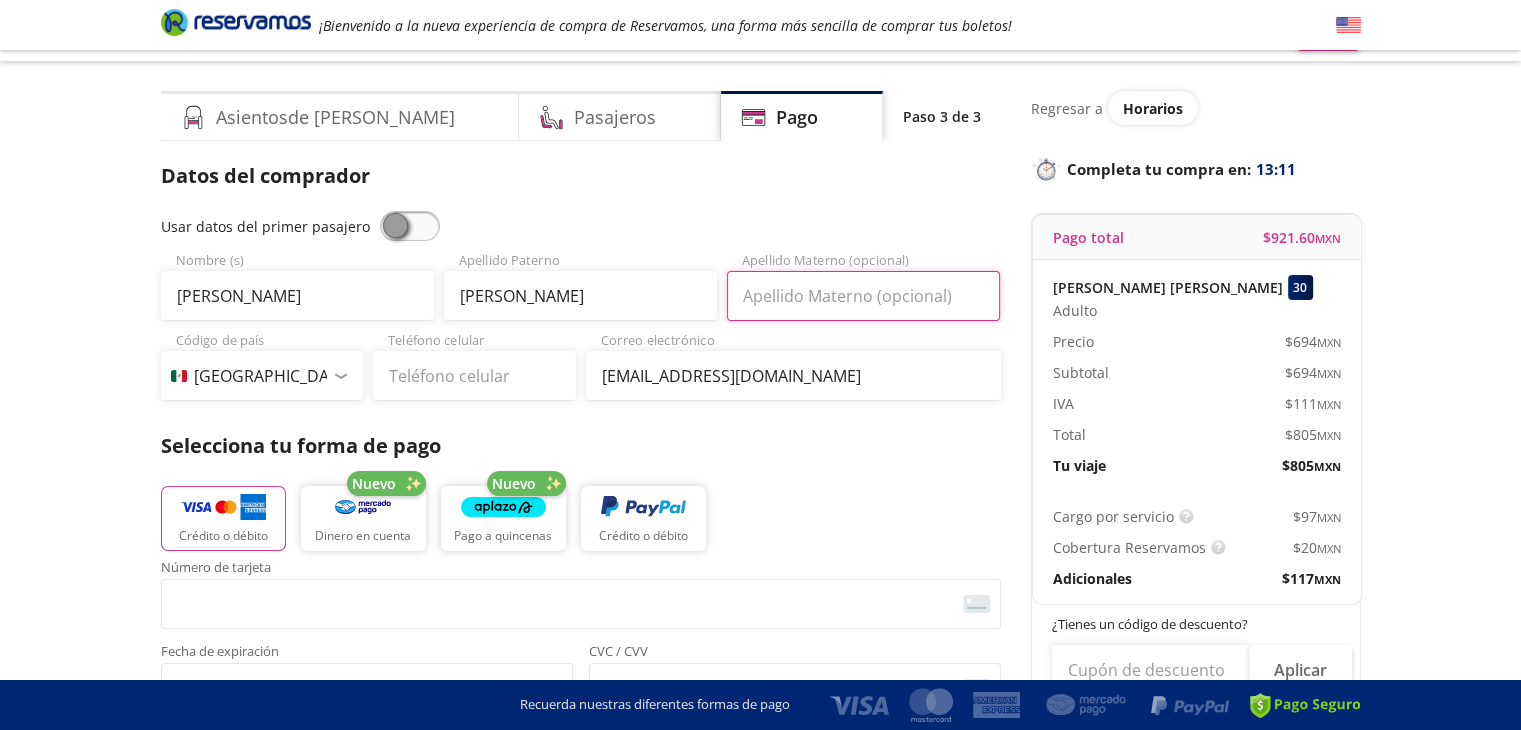 click on "Apellido Materno (opcional)" at bounding box center (863, 296) 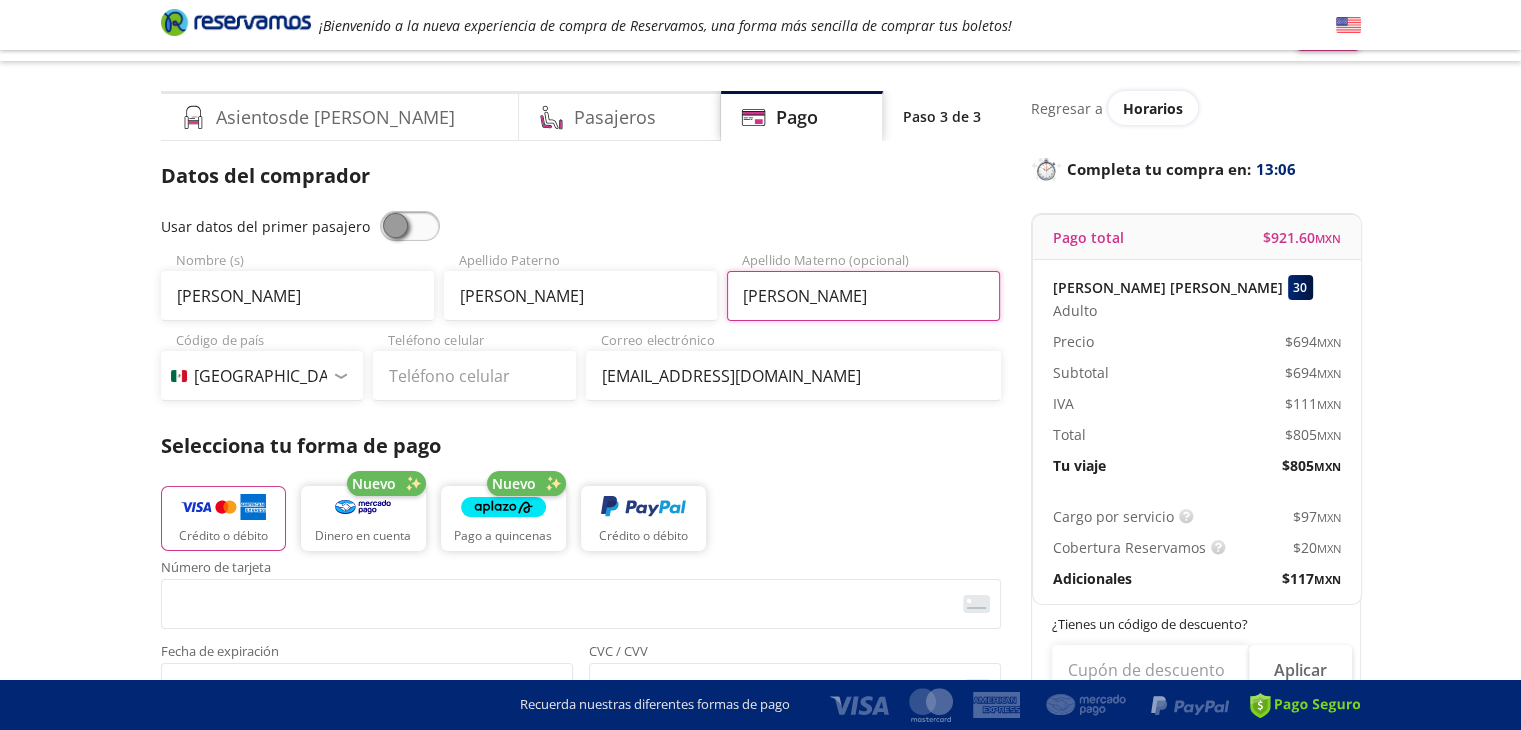 type on "[PERSON_NAME]" 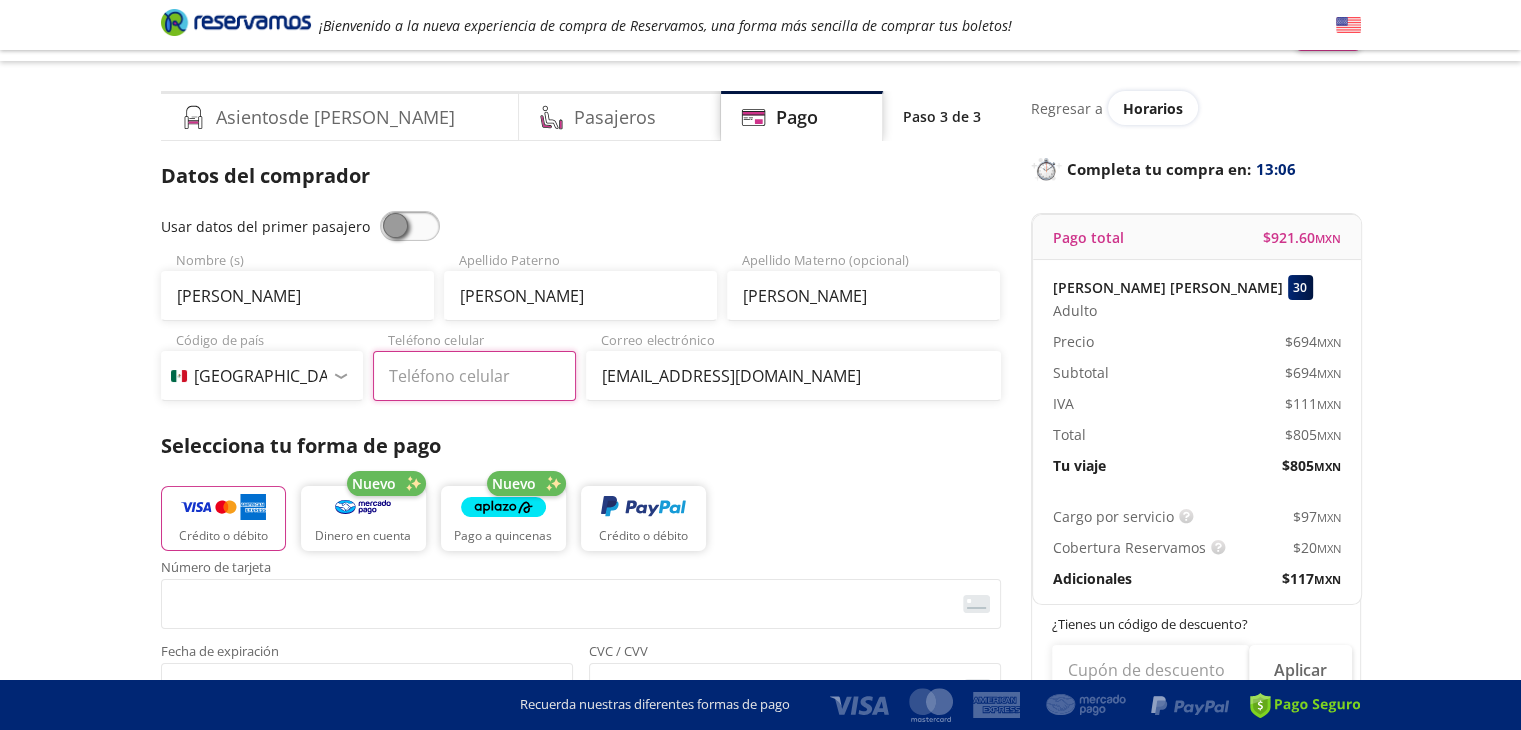 click on "Teléfono celular" at bounding box center [474, 376] 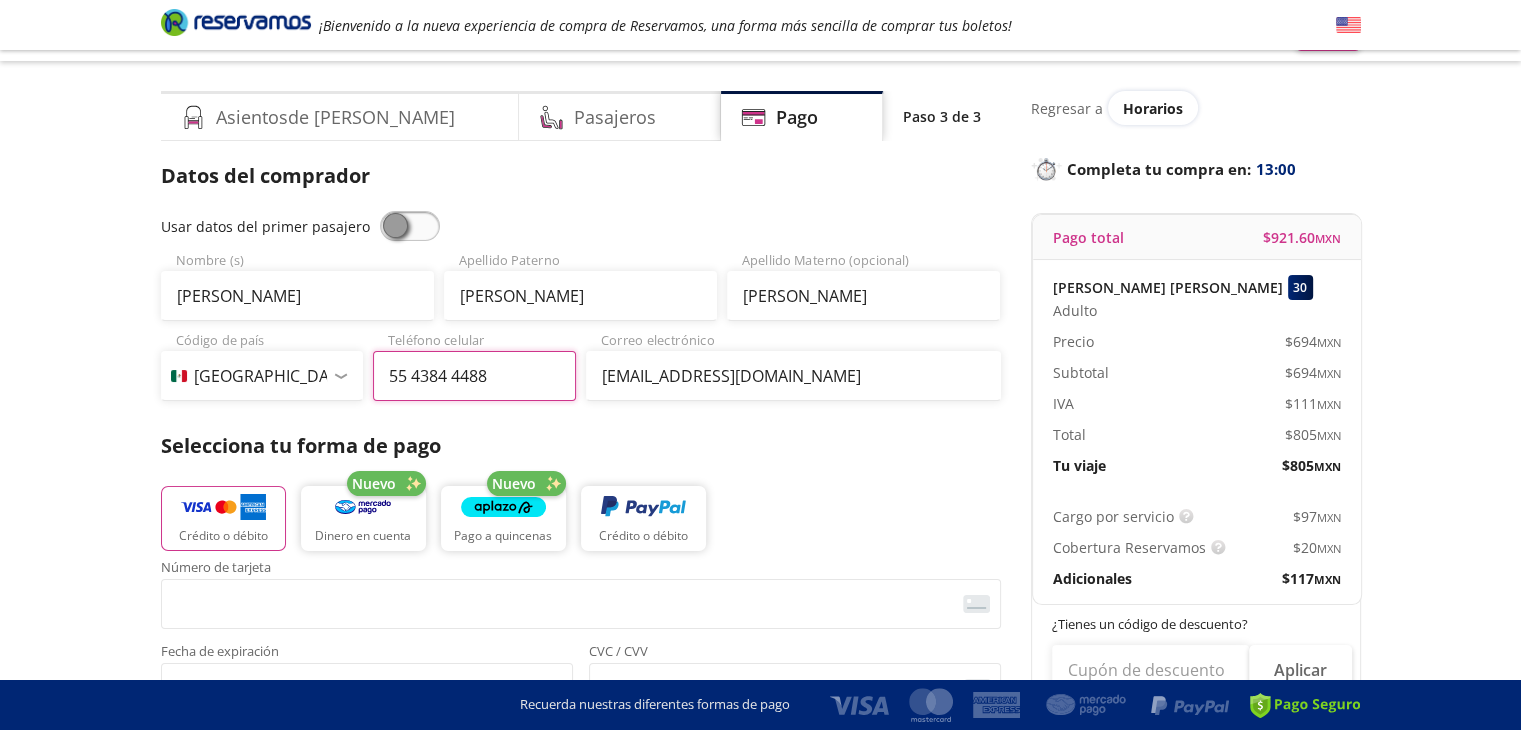 click on "55 4384 4488" at bounding box center (474, 376) 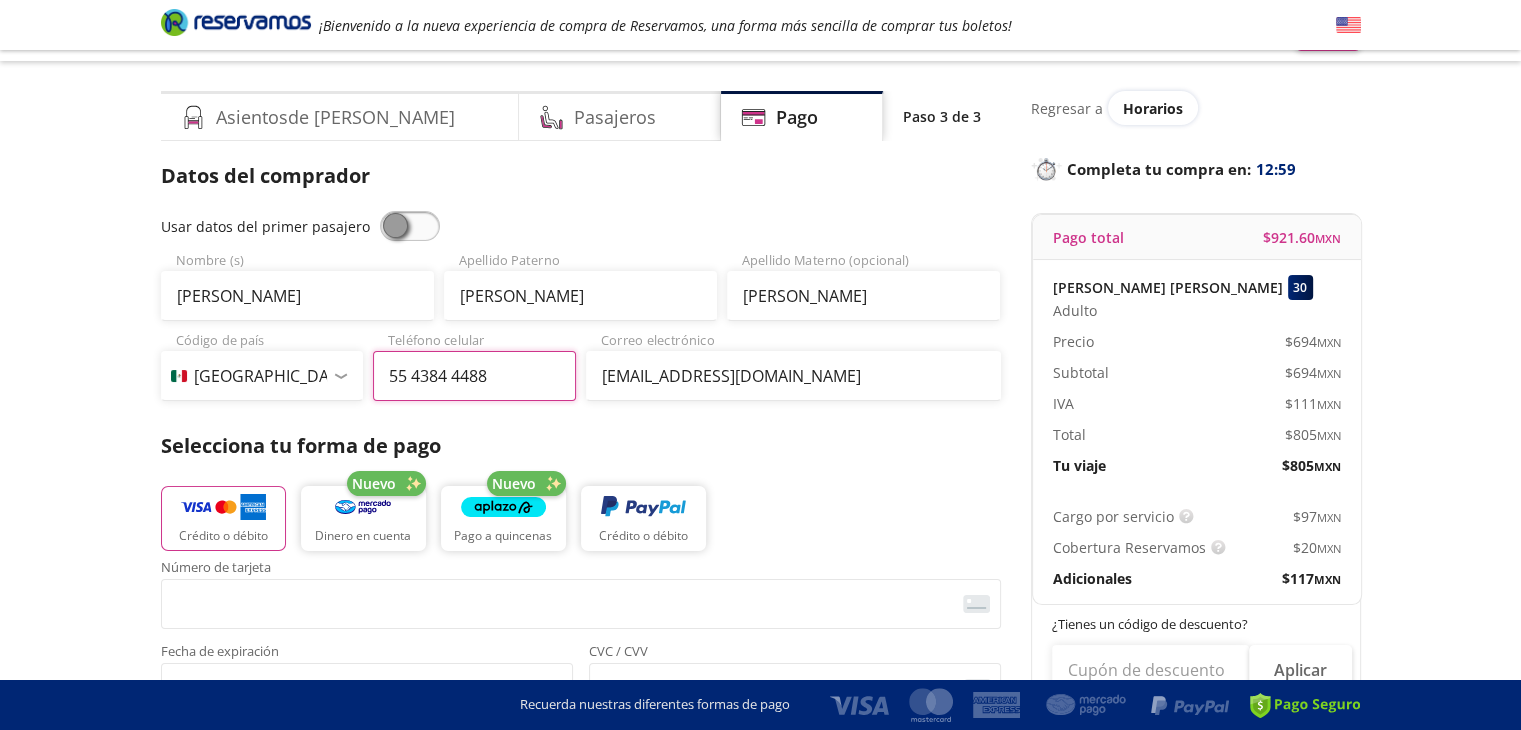click on "55 4384 4488" at bounding box center (474, 376) 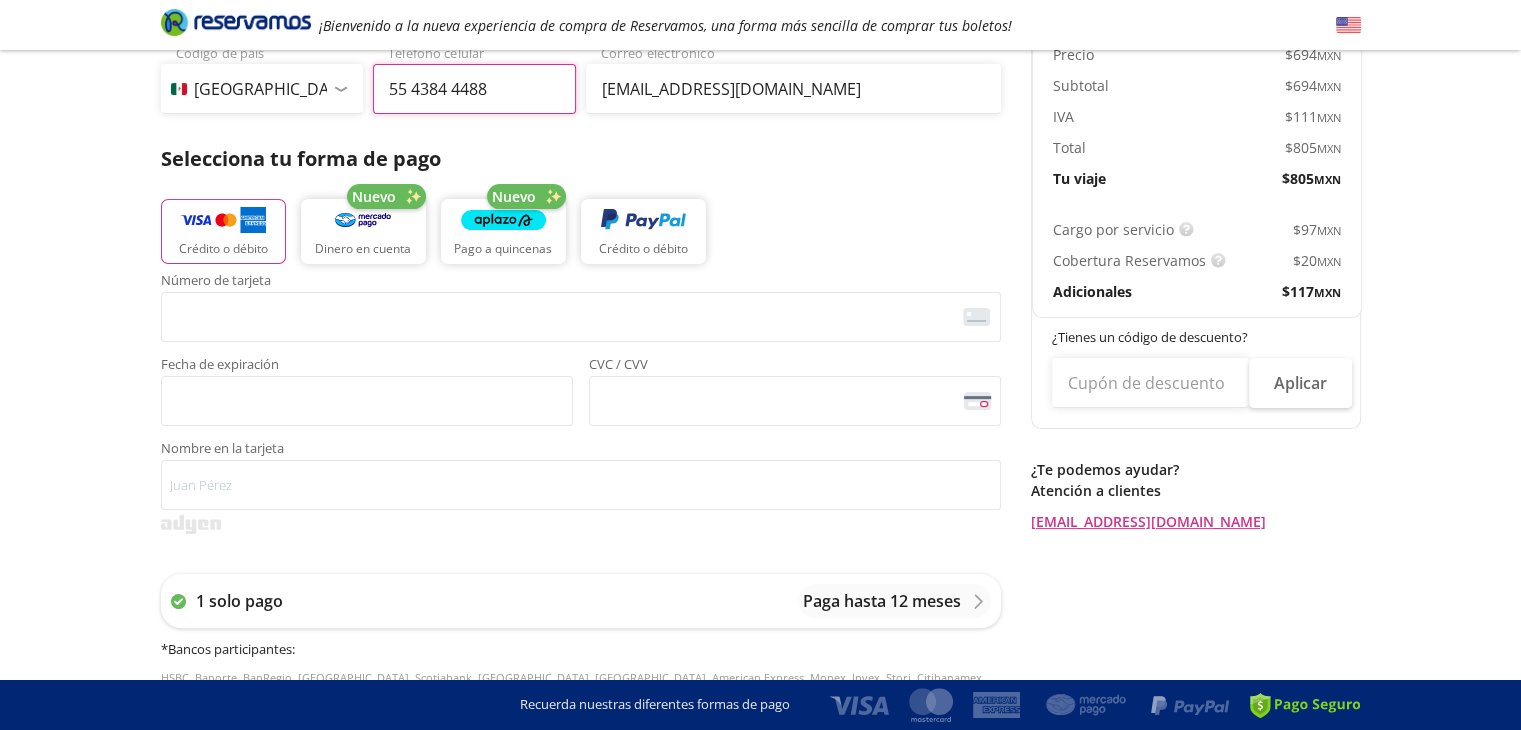 scroll, scrollTop: 324, scrollLeft: 0, axis: vertical 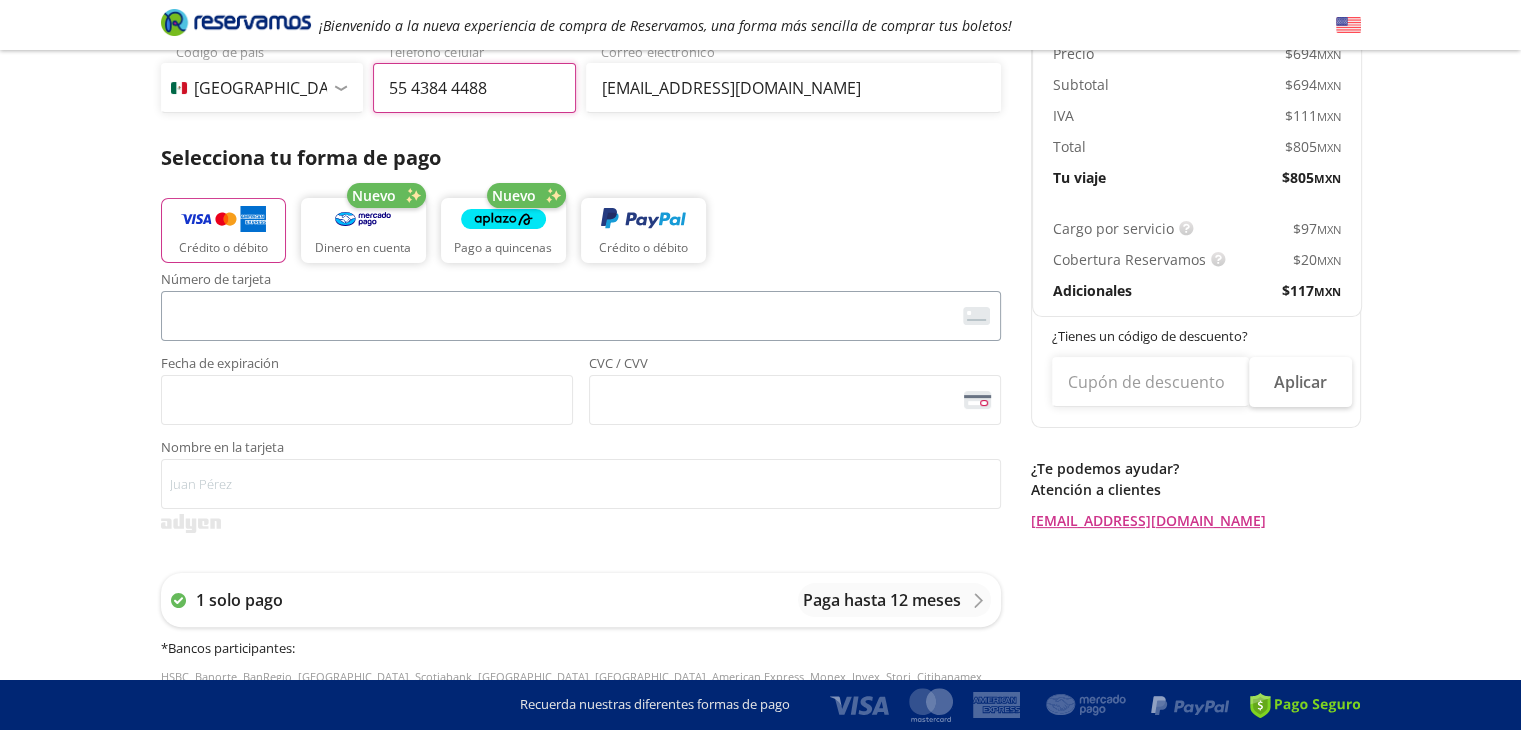 type on "55 4384 4488" 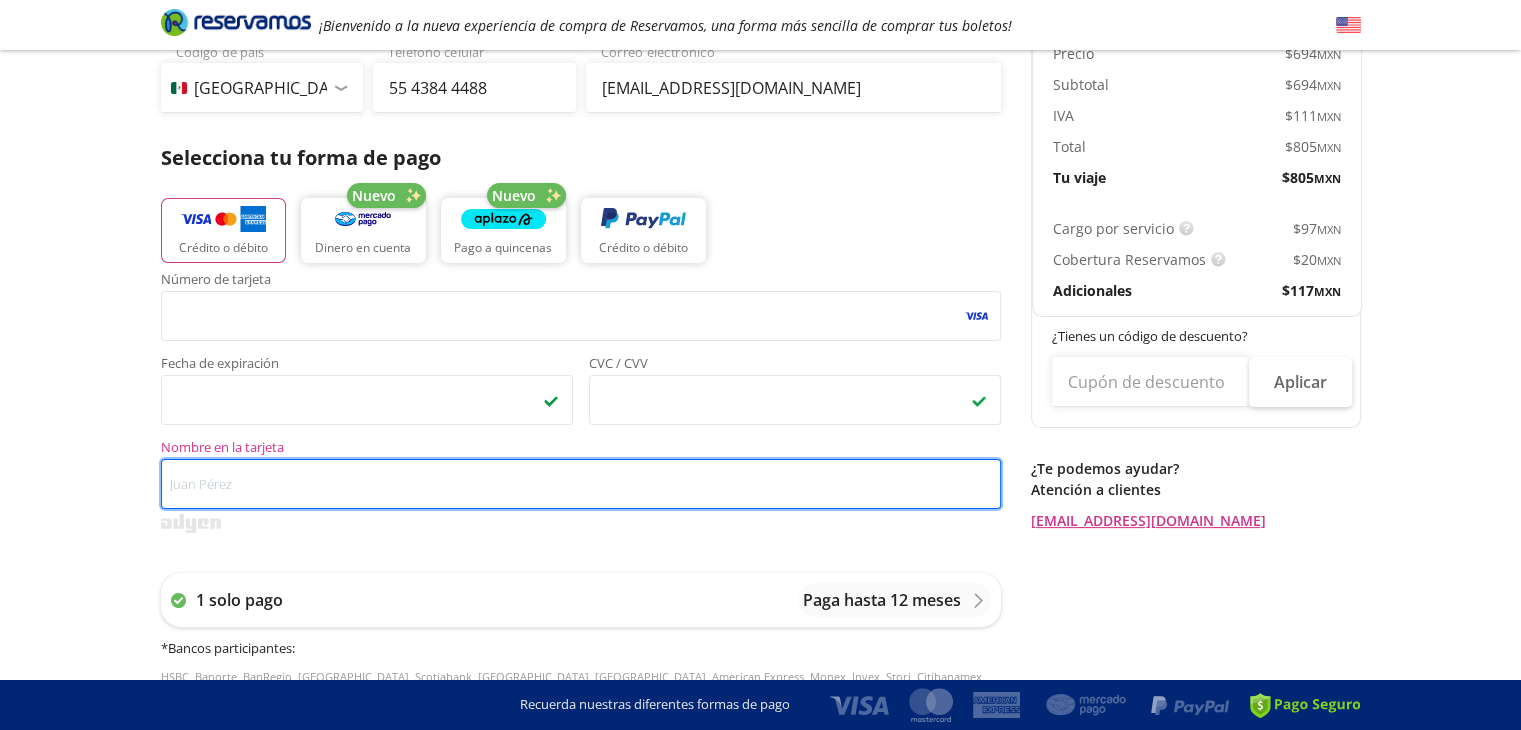 click on "Nombre en la tarjeta" at bounding box center (581, 484) 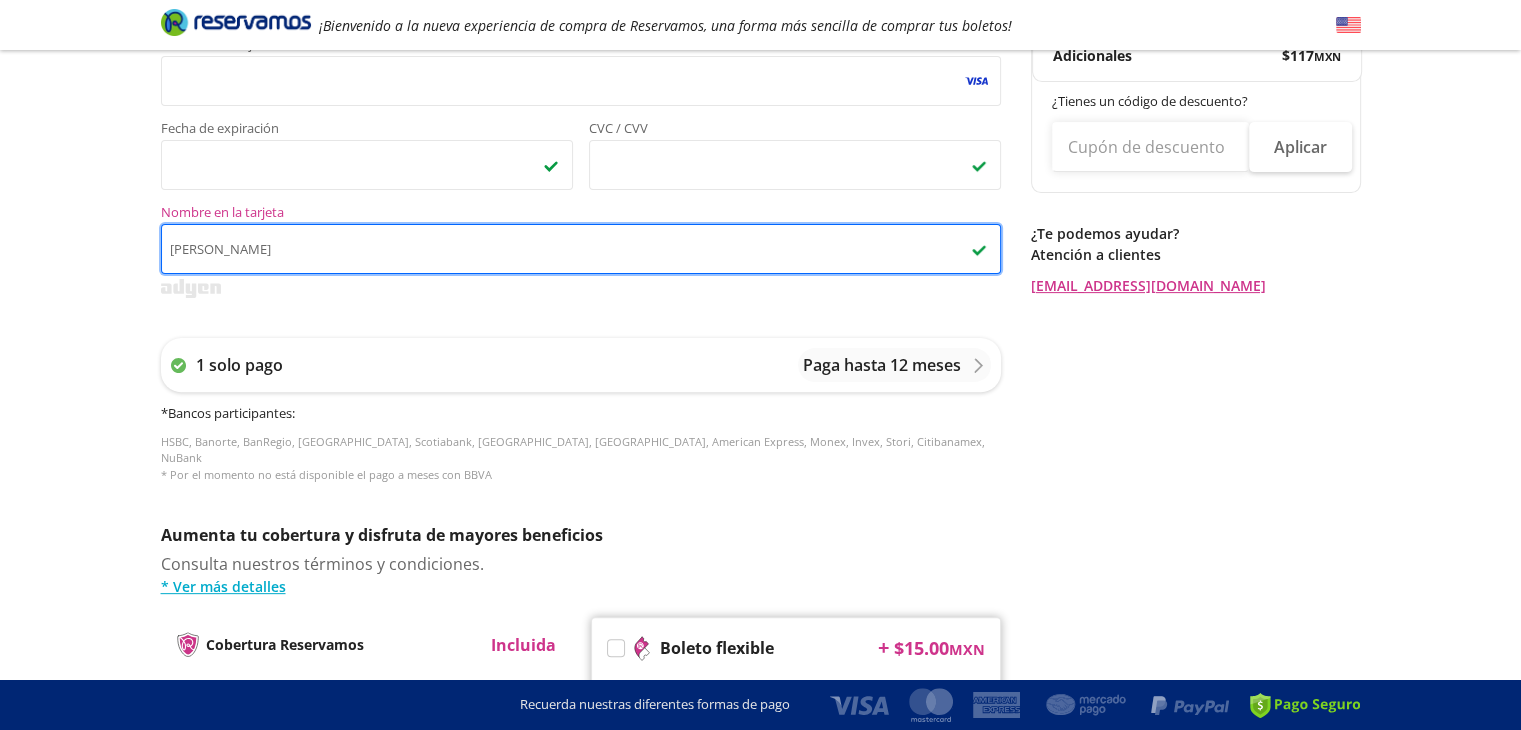 scroll, scrollTop: 560, scrollLeft: 0, axis: vertical 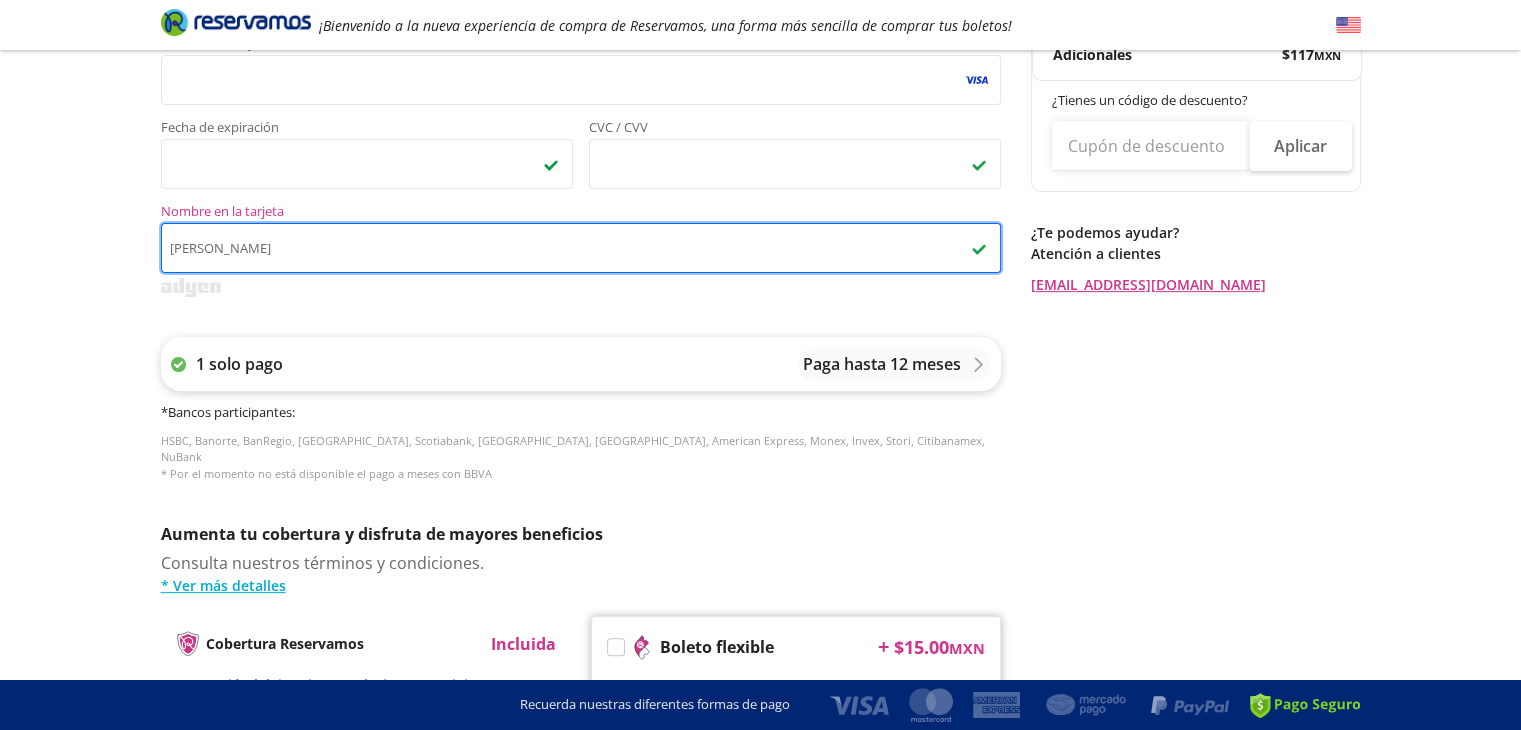 type on "[PERSON_NAME]" 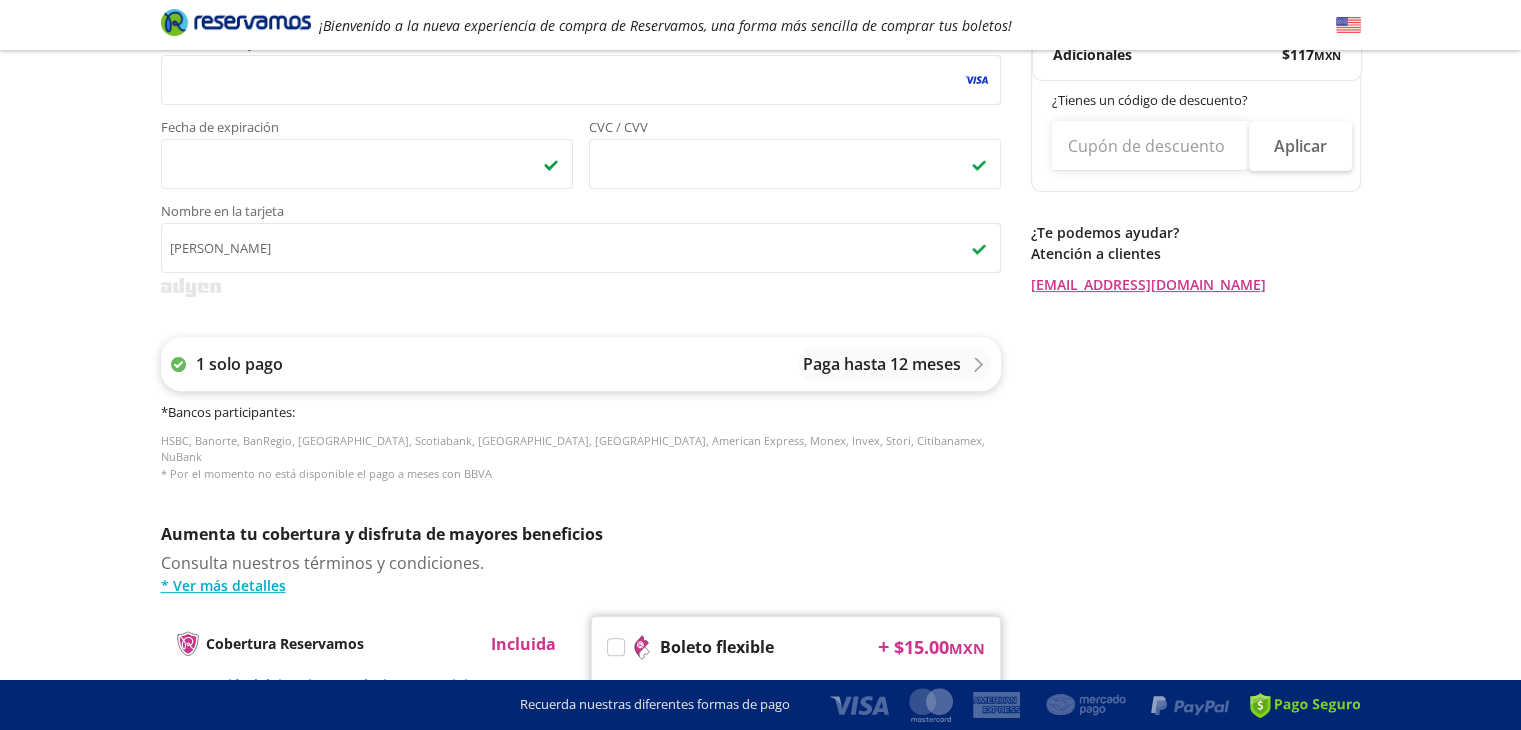 click on "Paga hasta 12 meses" at bounding box center [894, 364] 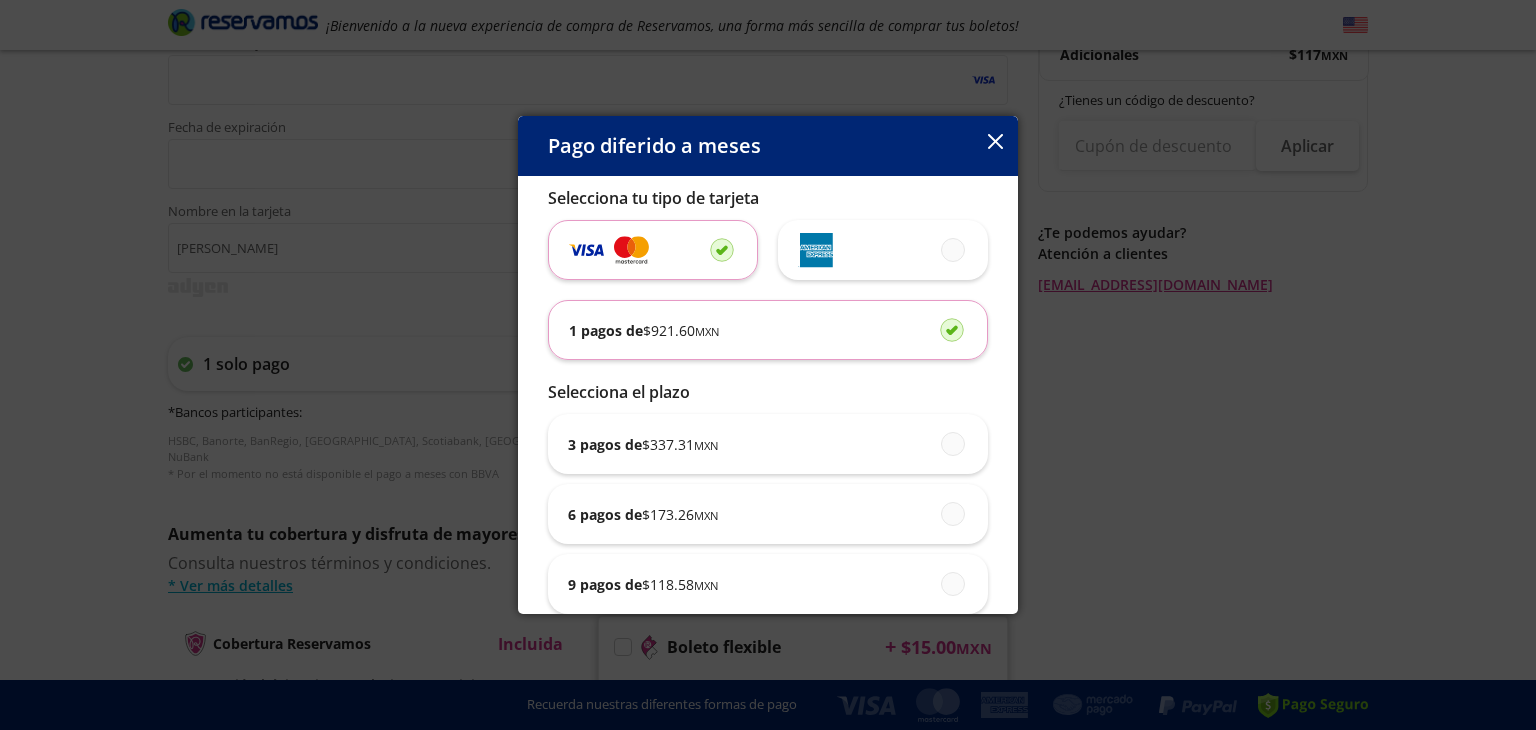 click 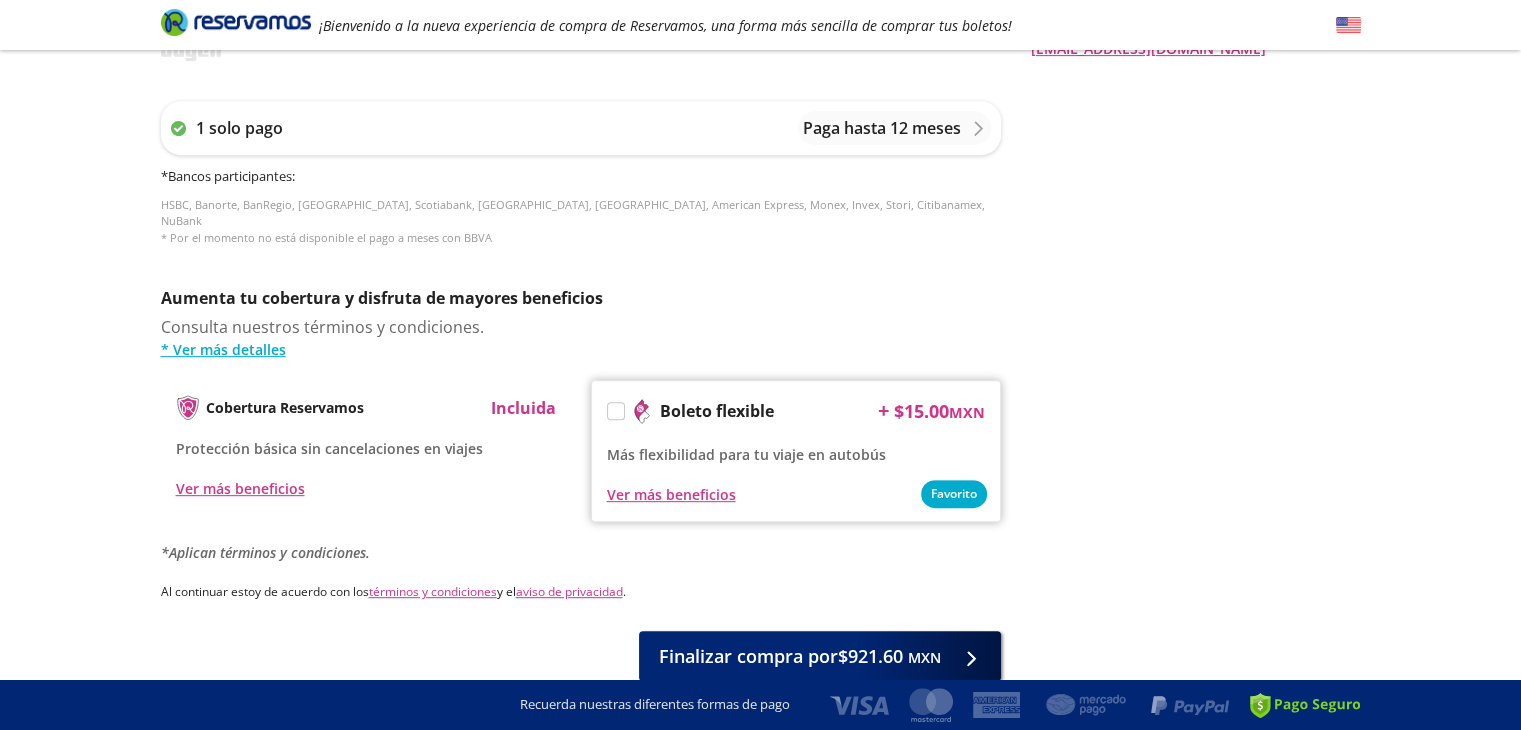 scroll, scrollTop: 806, scrollLeft: 0, axis: vertical 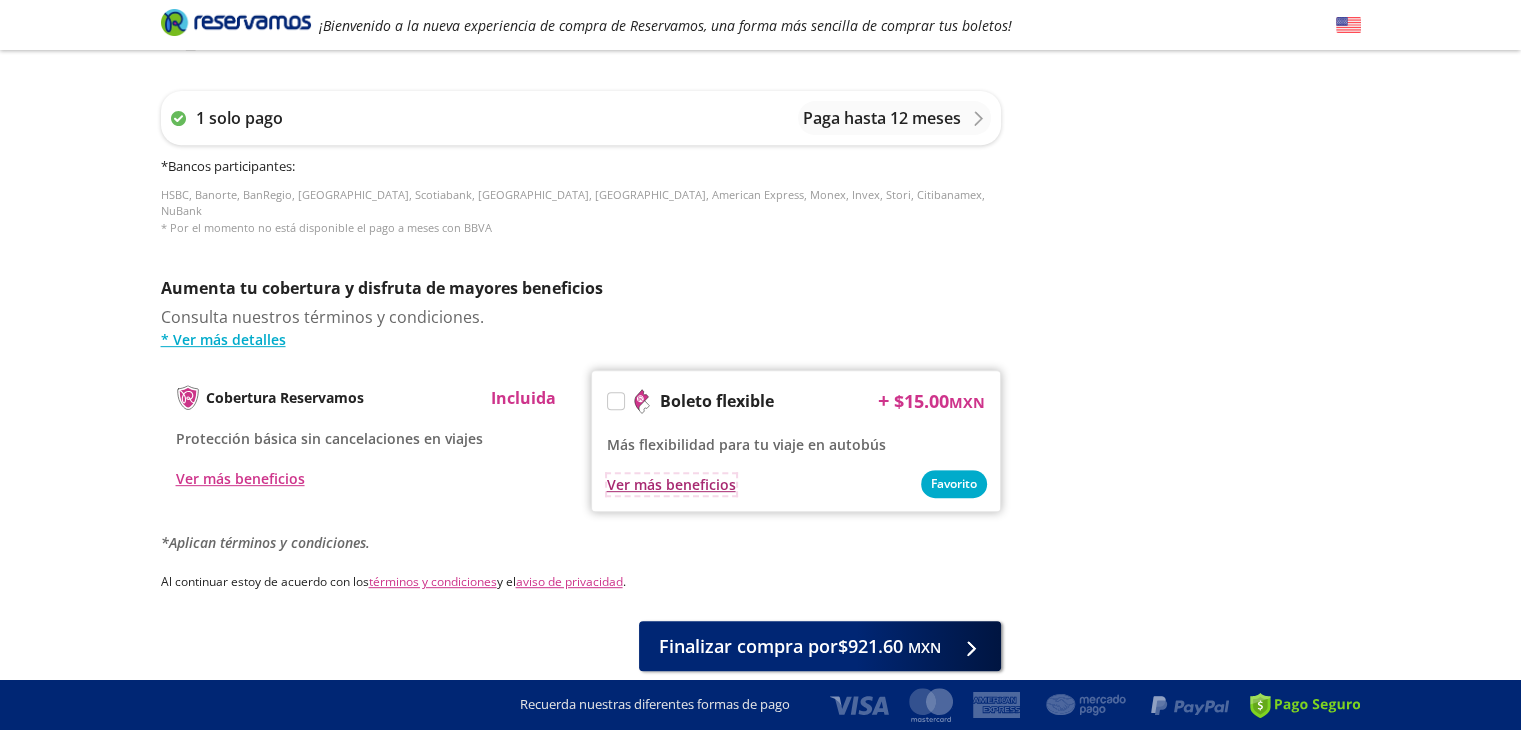 click on "Ver más beneficios" at bounding box center [671, 484] 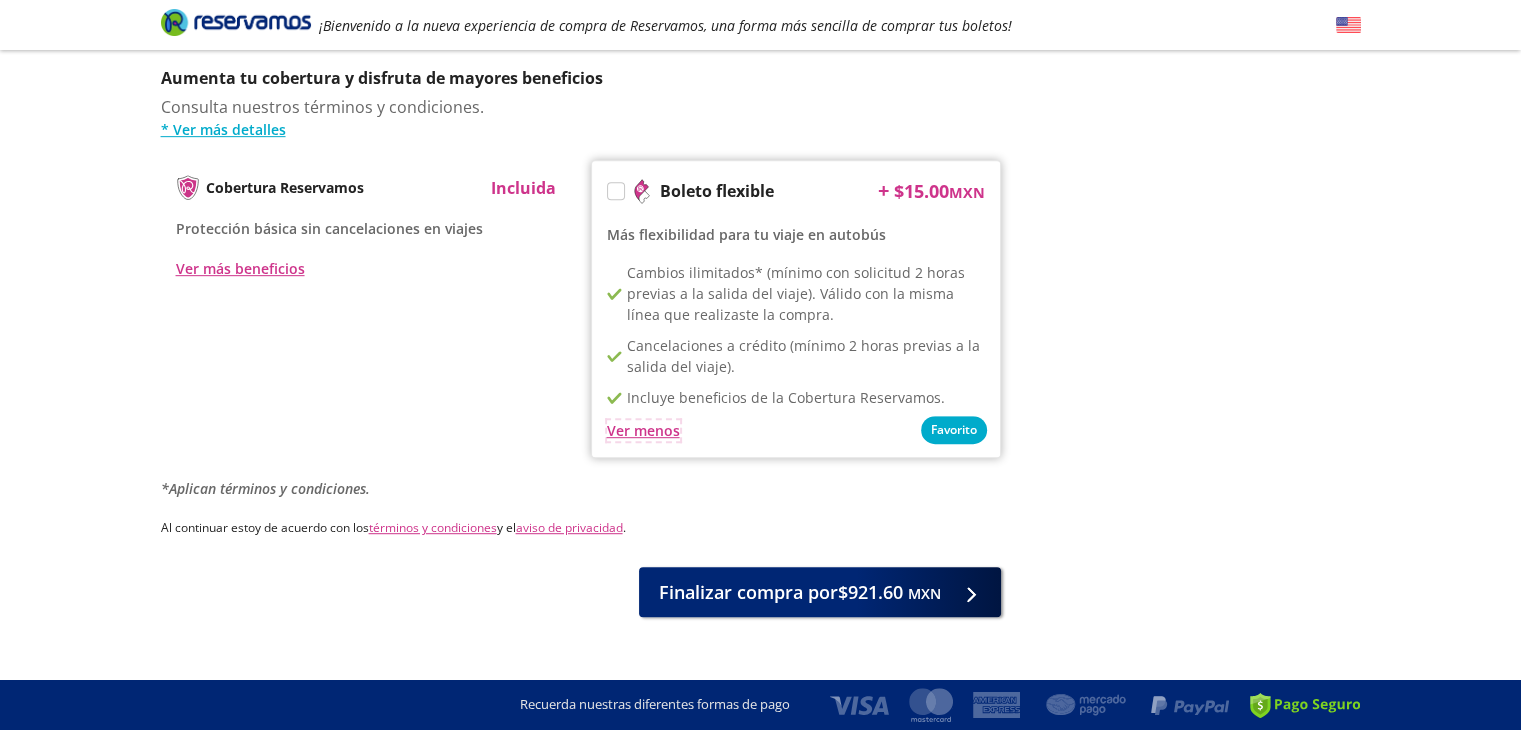 scroll, scrollTop: 1028, scrollLeft: 0, axis: vertical 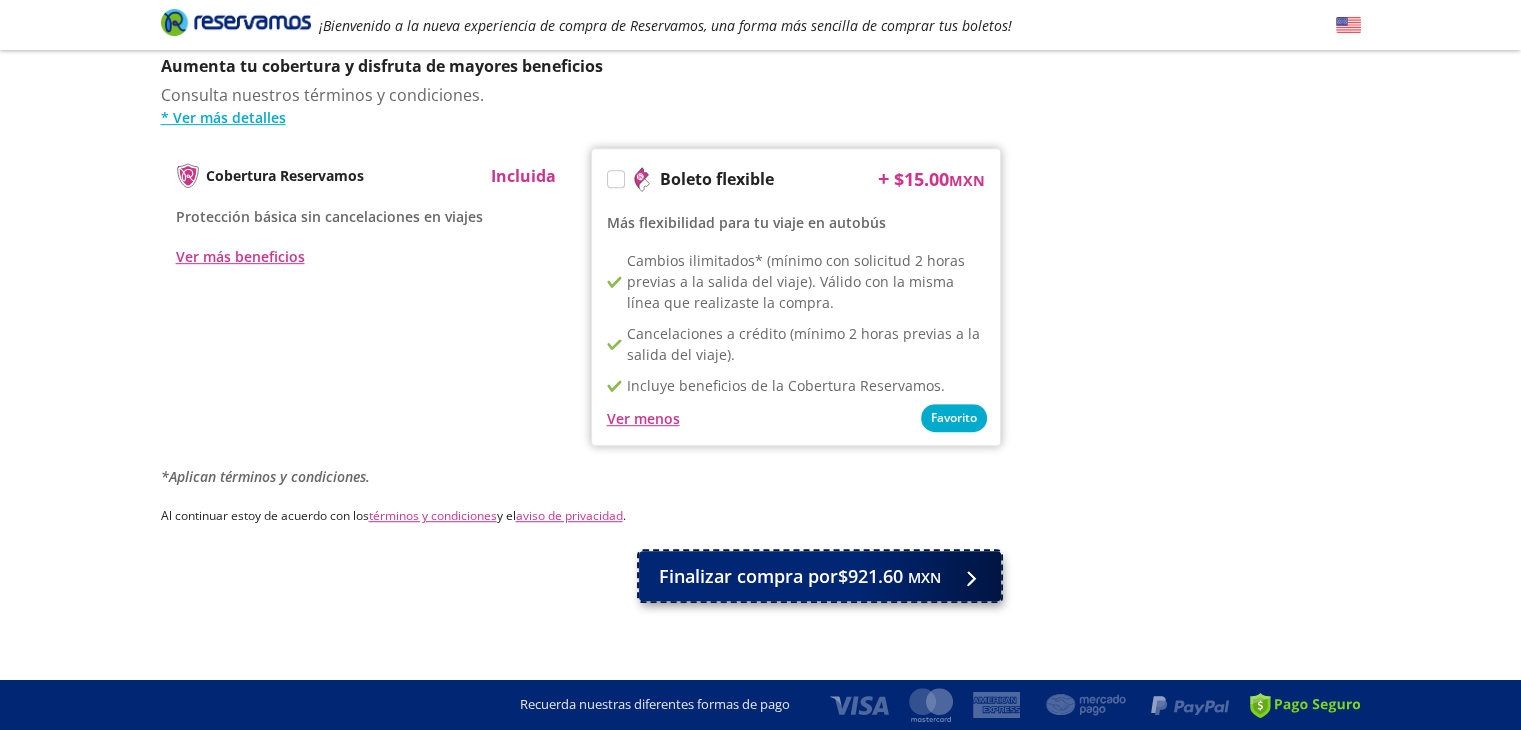 click on "Finalizar compra por  $921.60   MXN" at bounding box center [800, 576] 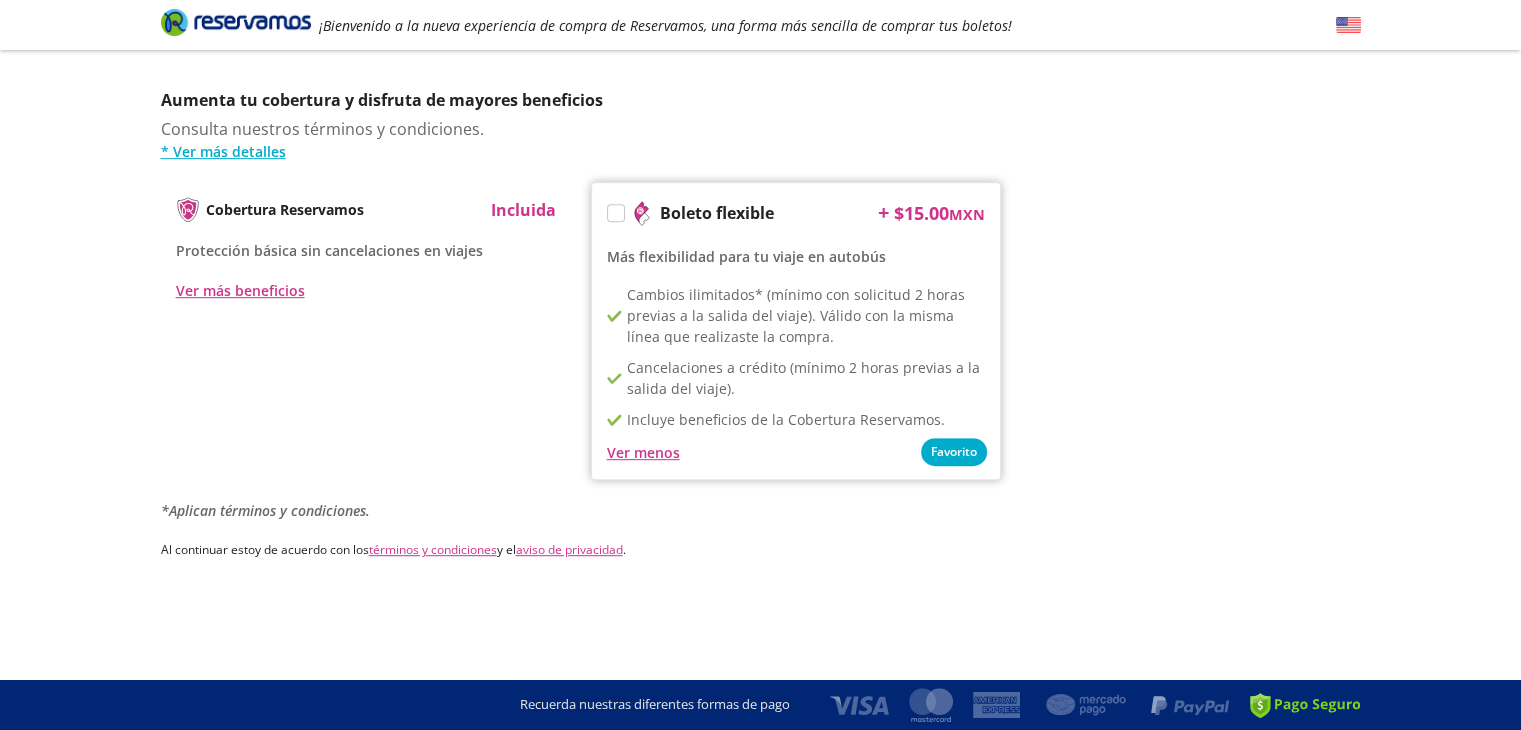 scroll, scrollTop: 0, scrollLeft: 0, axis: both 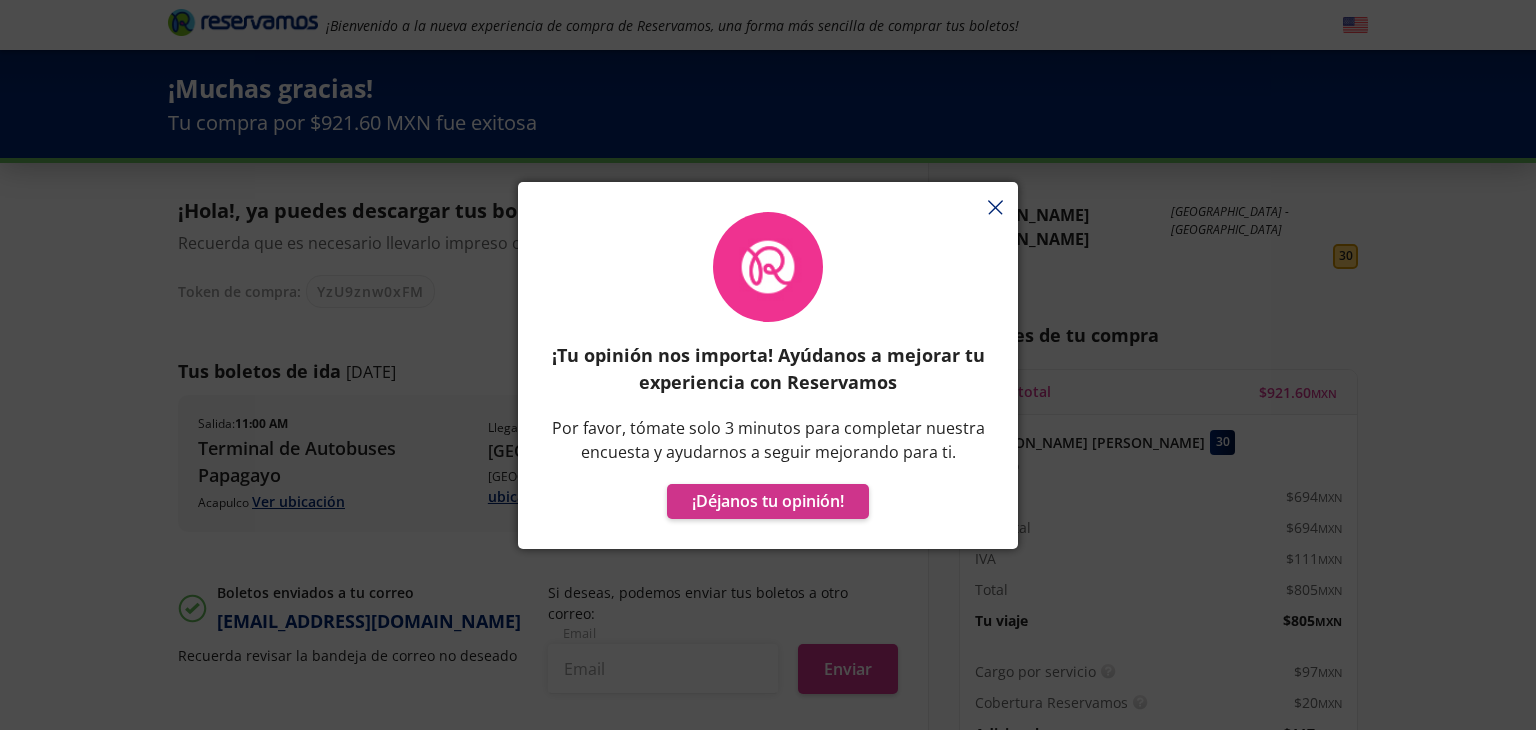click on "¡Tu opinión nos importa! Ayúdanos a mejorar tu experiencia con Reservamos Por favor, tómate solo 3 minutos para completar nuestra encuesta y ayudarnos a seguir mejorando para ti. ¡Déjanos tu opinión!" at bounding box center [768, 375] 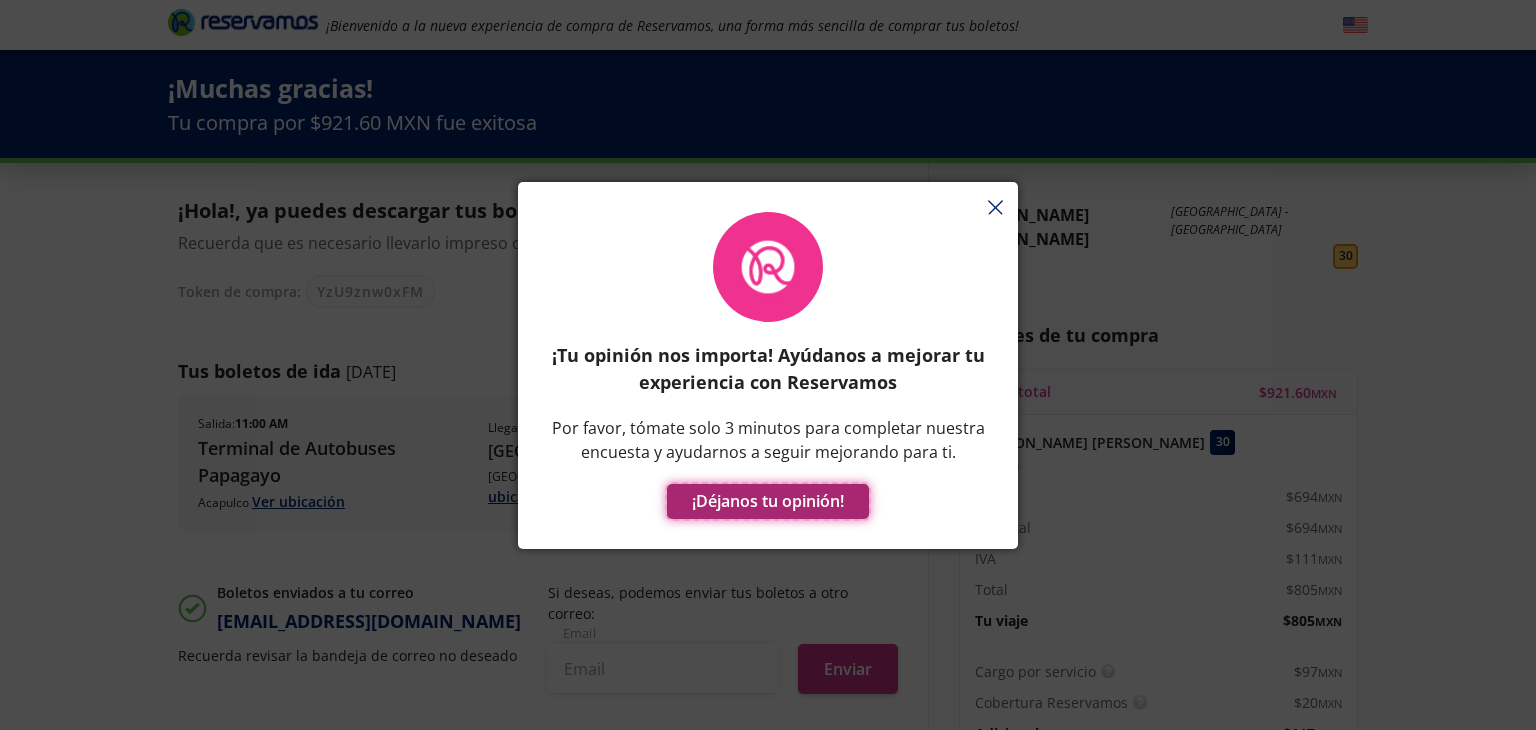 click on "¡Déjanos tu opinión!" at bounding box center [768, 501] 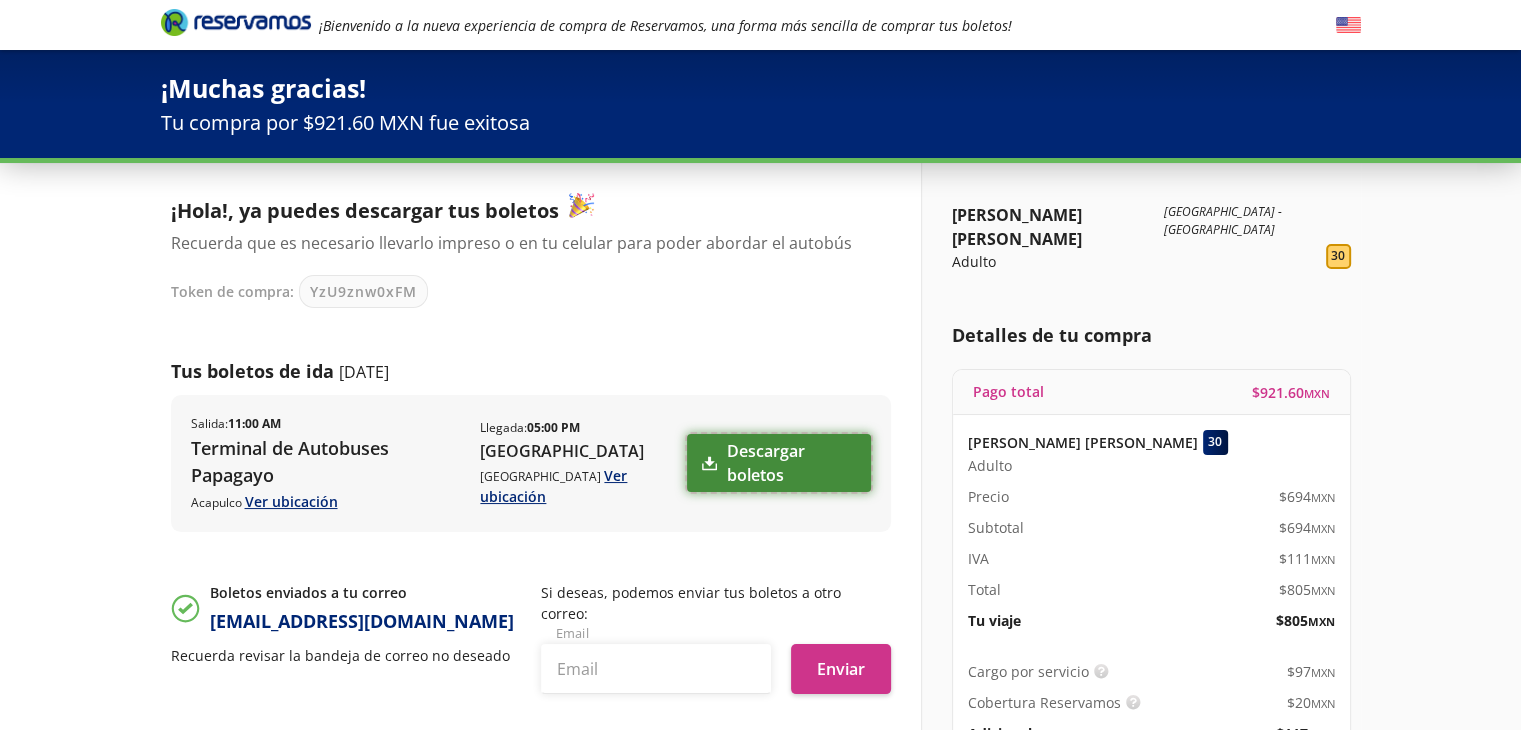 click on "Descargar boletos" at bounding box center [778, 463] 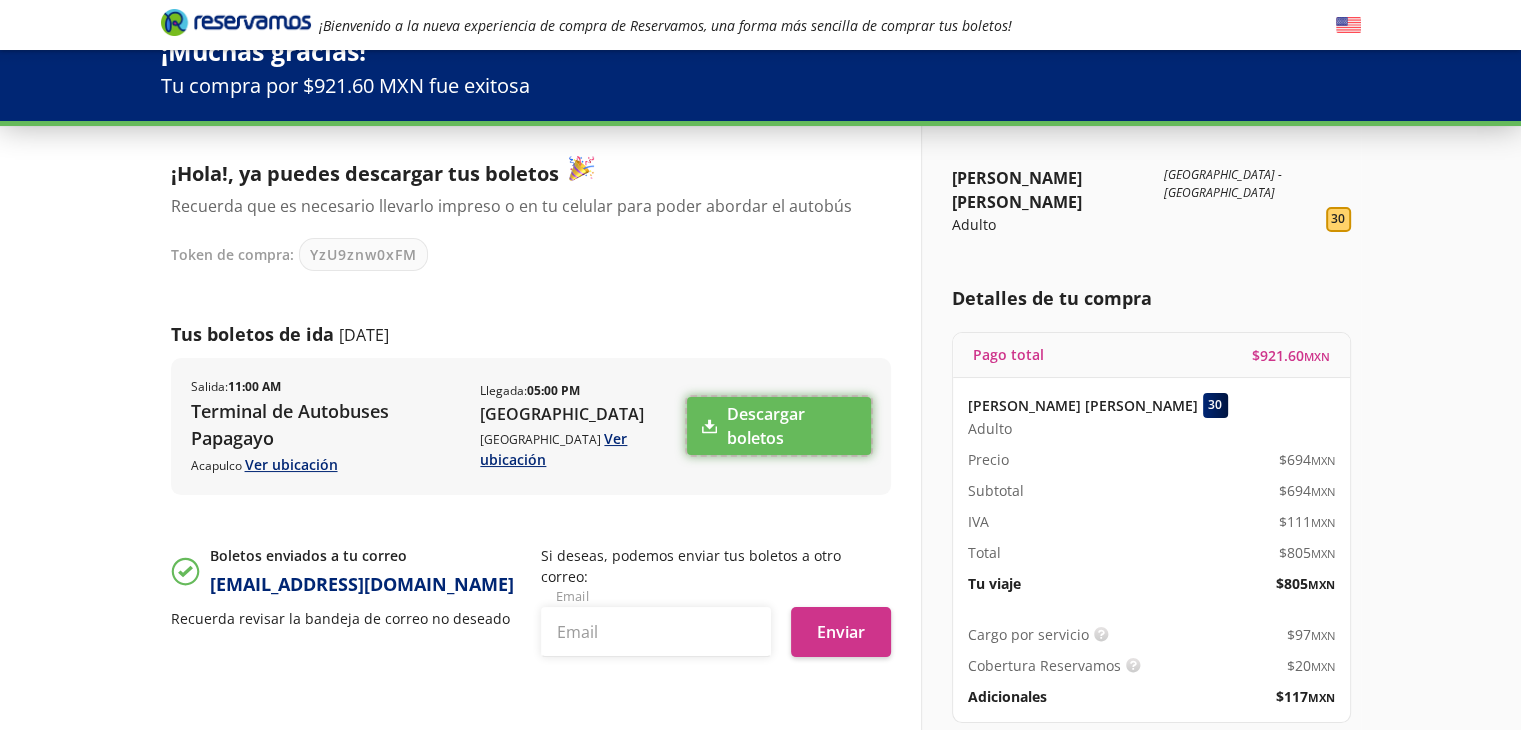 scroll, scrollTop: 36, scrollLeft: 0, axis: vertical 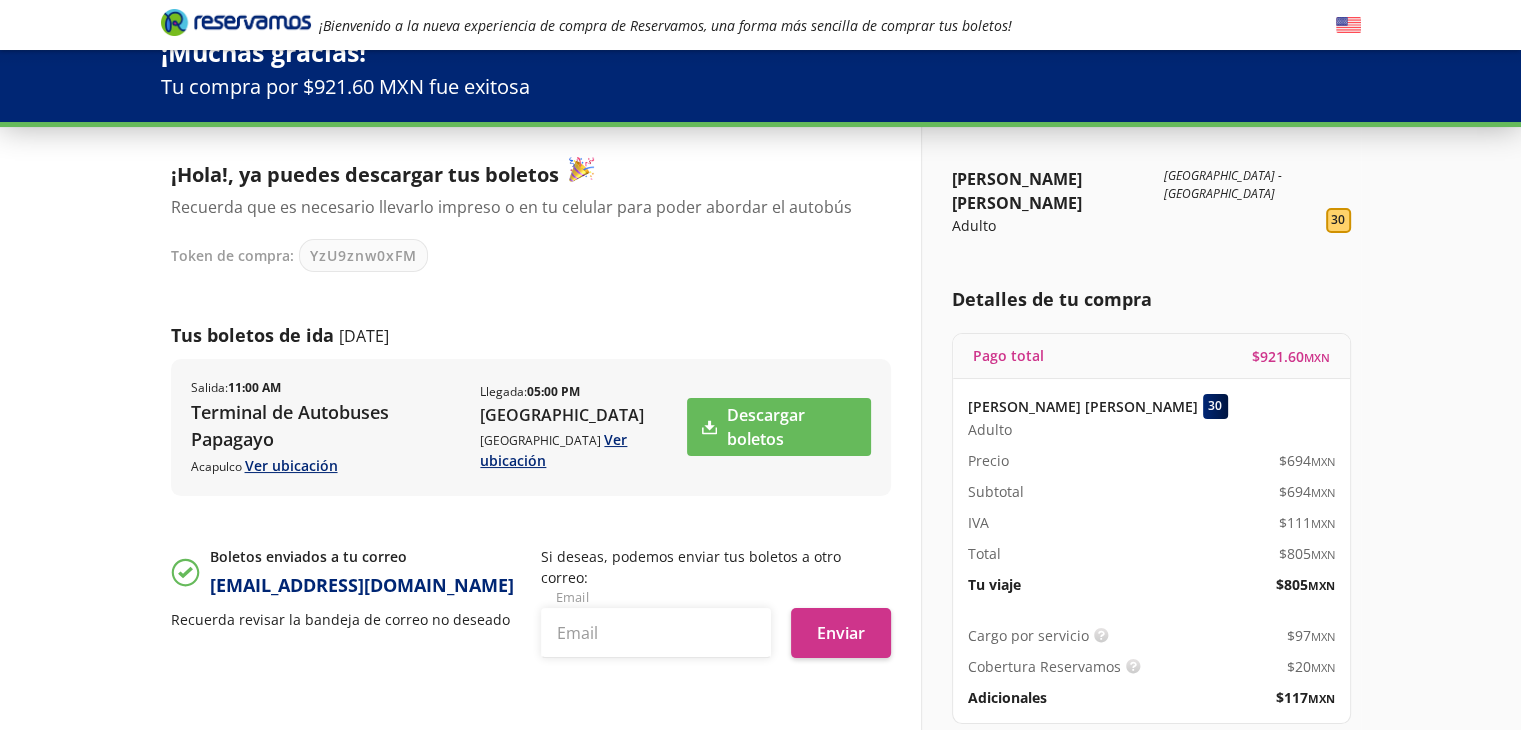click at bounding box center (236, 25) 